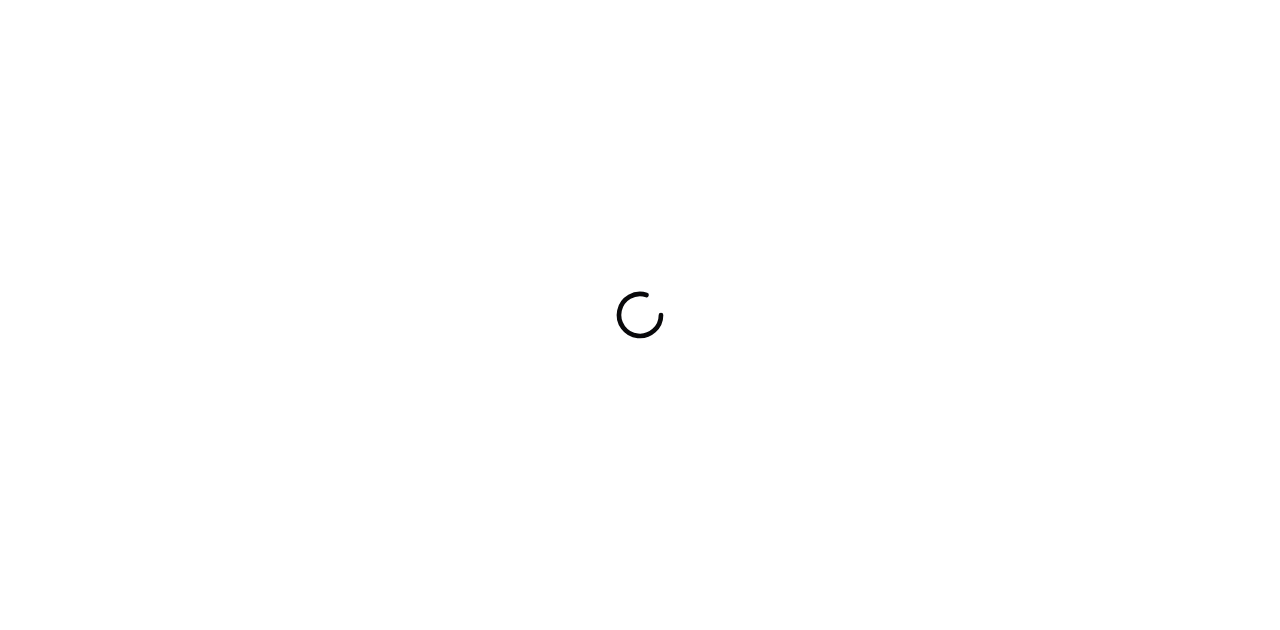 scroll, scrollTop: 0, scrollLeft: 0, axis: both 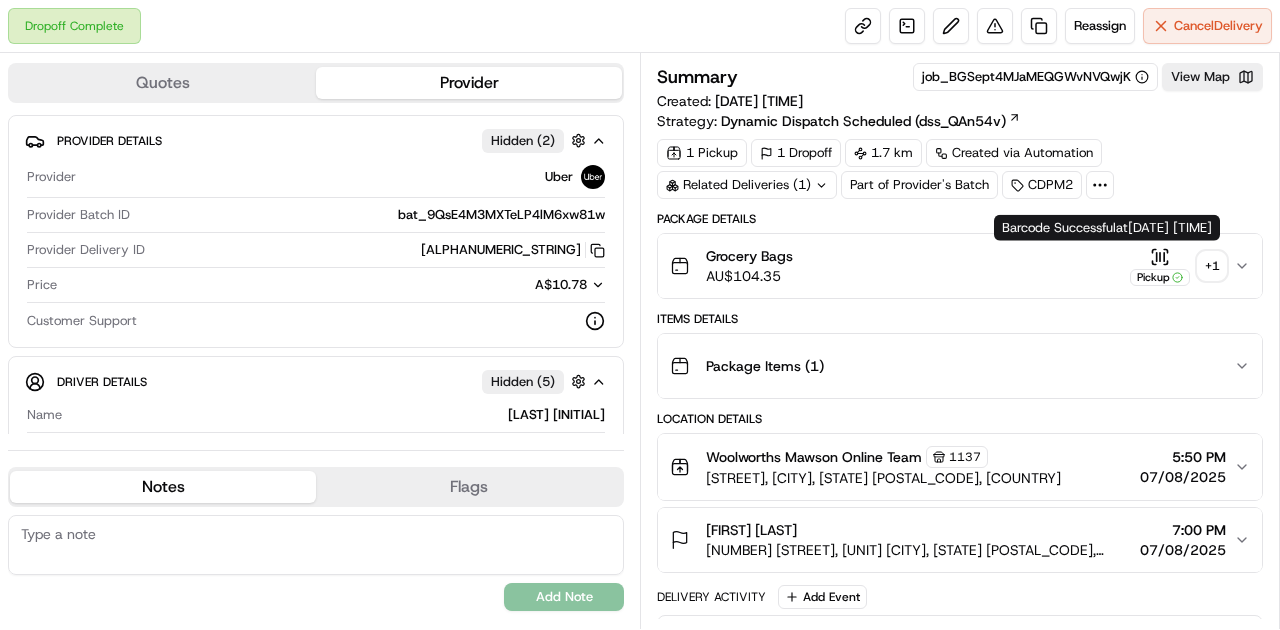 click 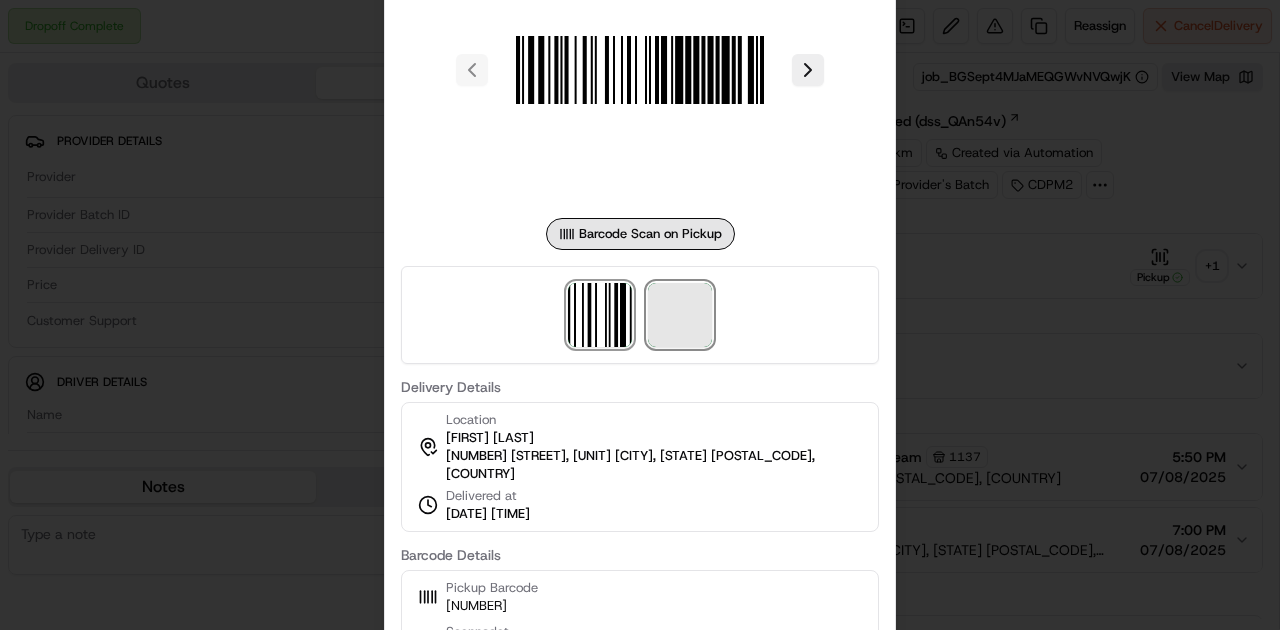 click at bounding box center (680, 315) 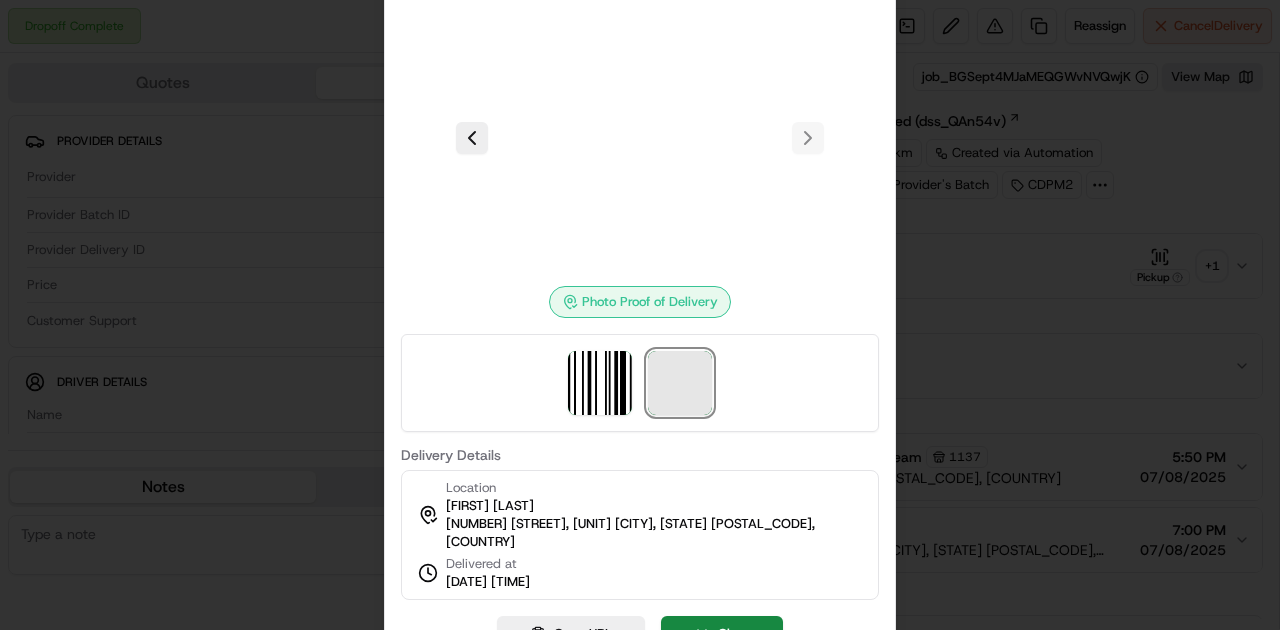 click at bounding box center (680, 383) 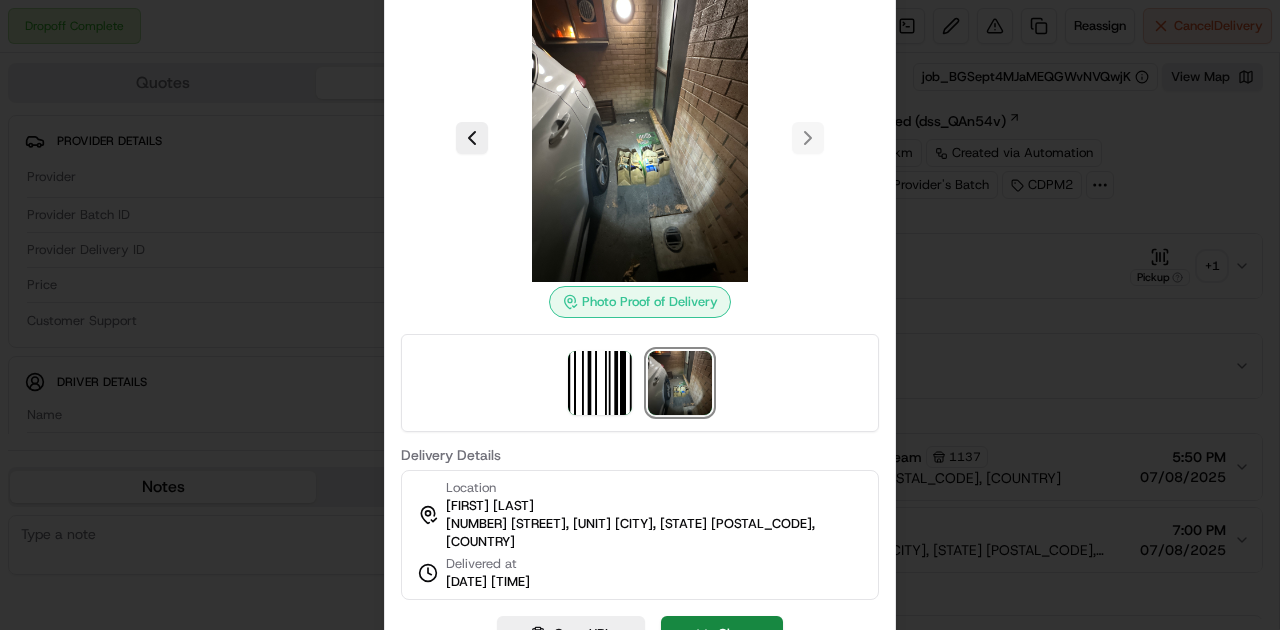 click at bounding box center [640, 315] 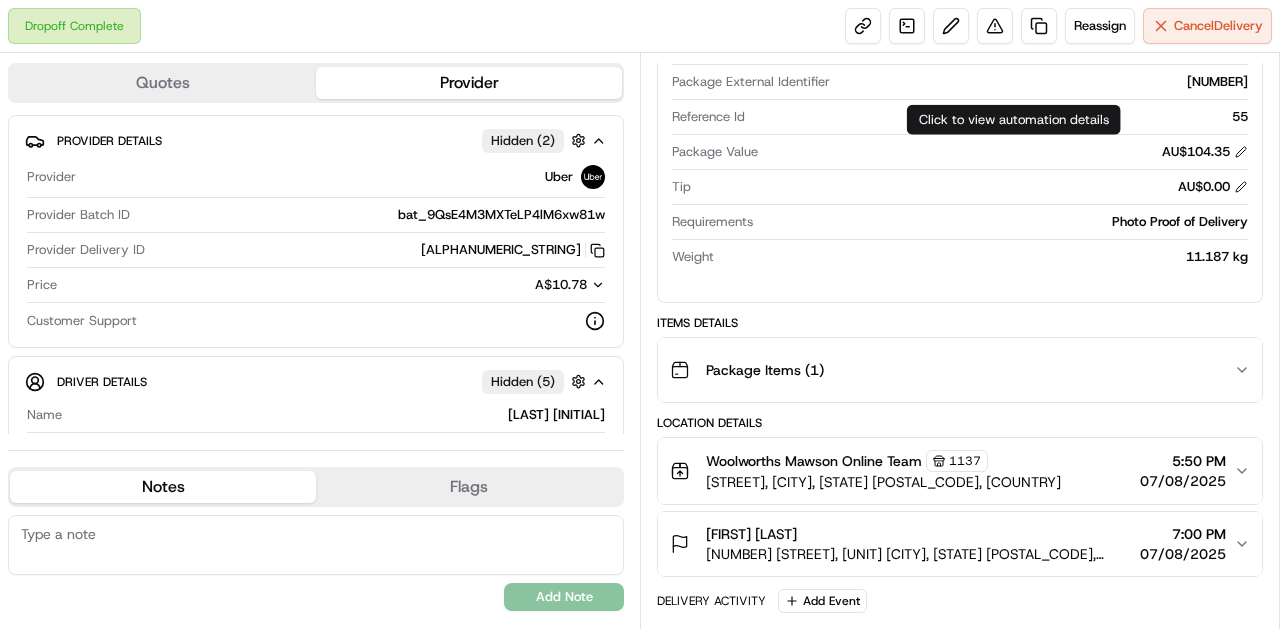 scroll, scrollTop: 400, scrollLeft: 0, axis: vertical 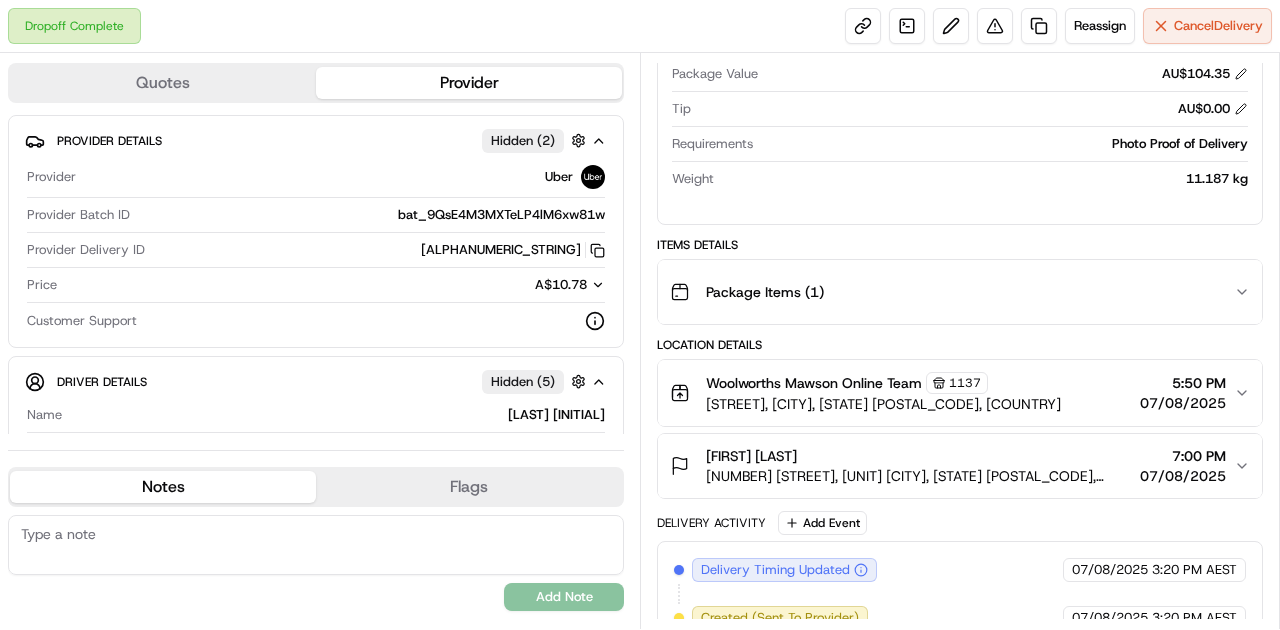 drag, startPoint x: 1067, startPoint y: 446, endPoint x: 1042, endPoint y: 458, distance: 27.730848 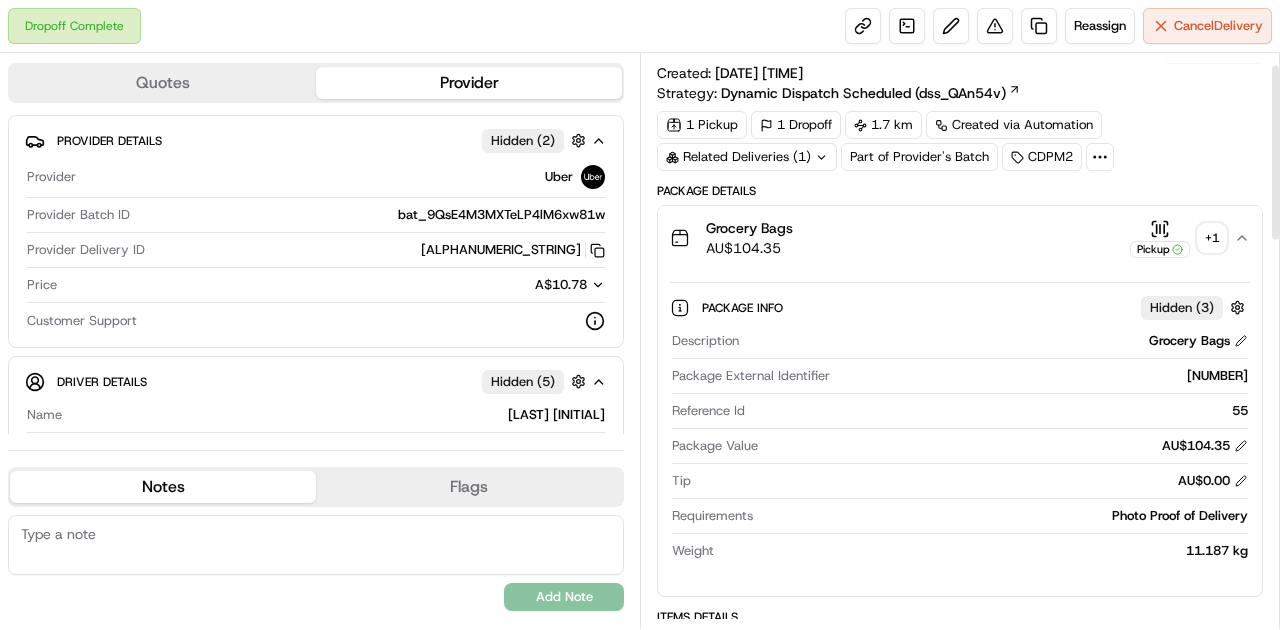 scroll, scrollTop: 0, scrollLeft: 0, axis: both 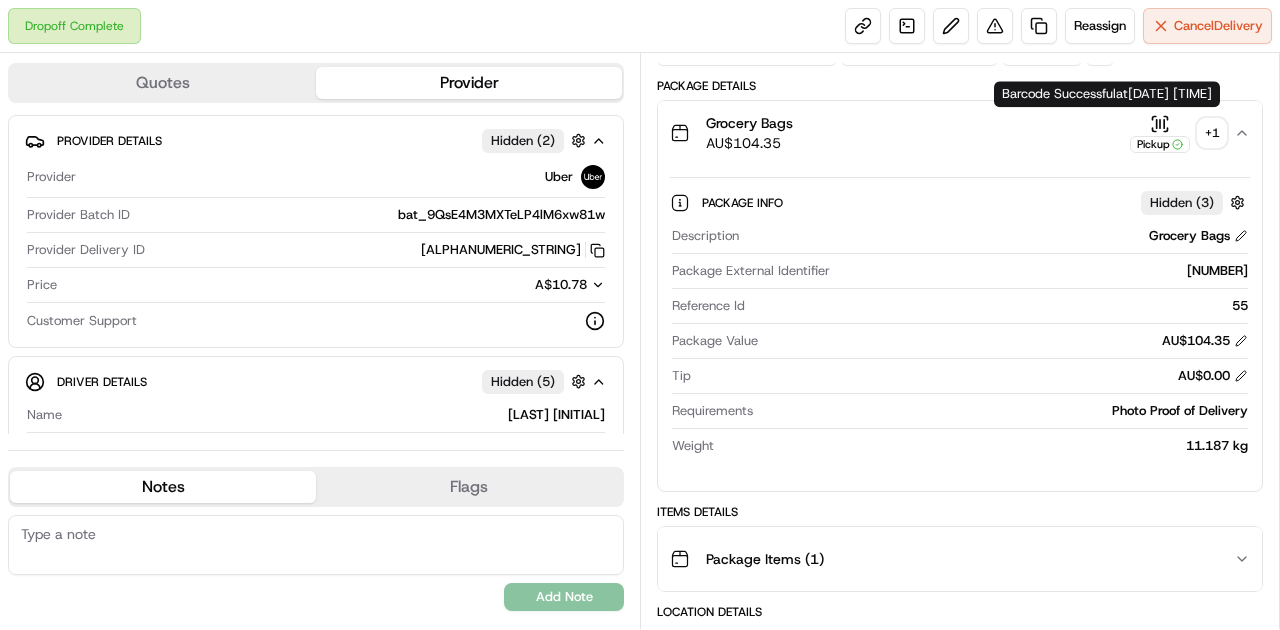click 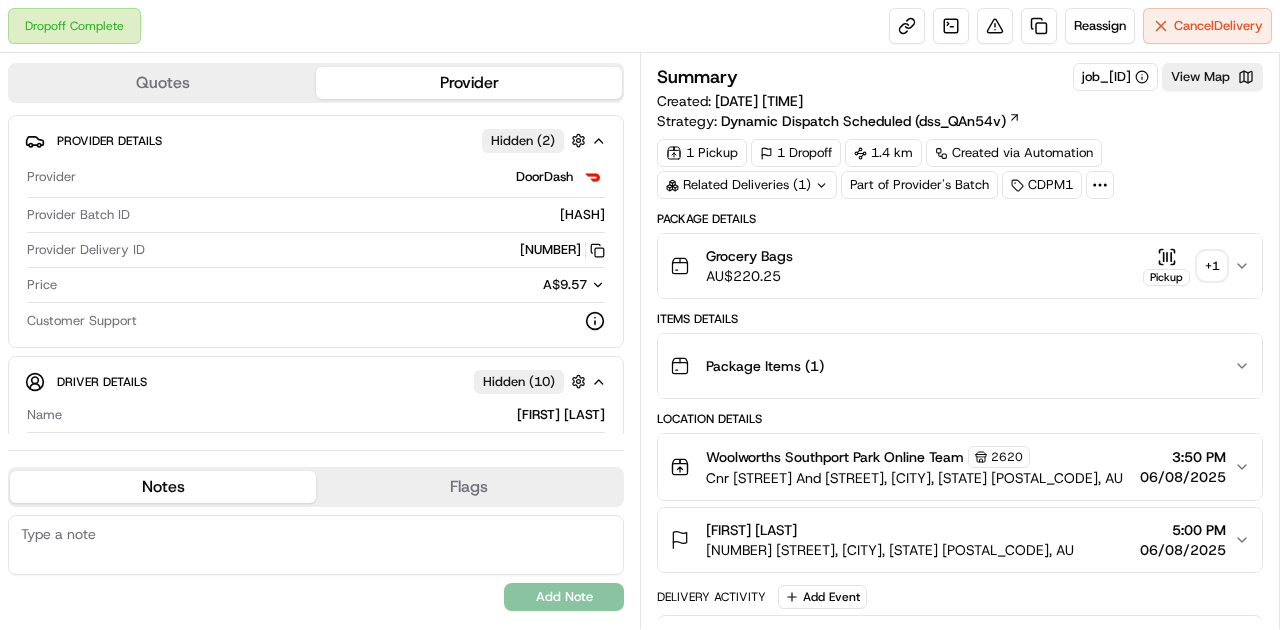 scroll, scrollTop: 0, scrollLeft: 0, axis: both 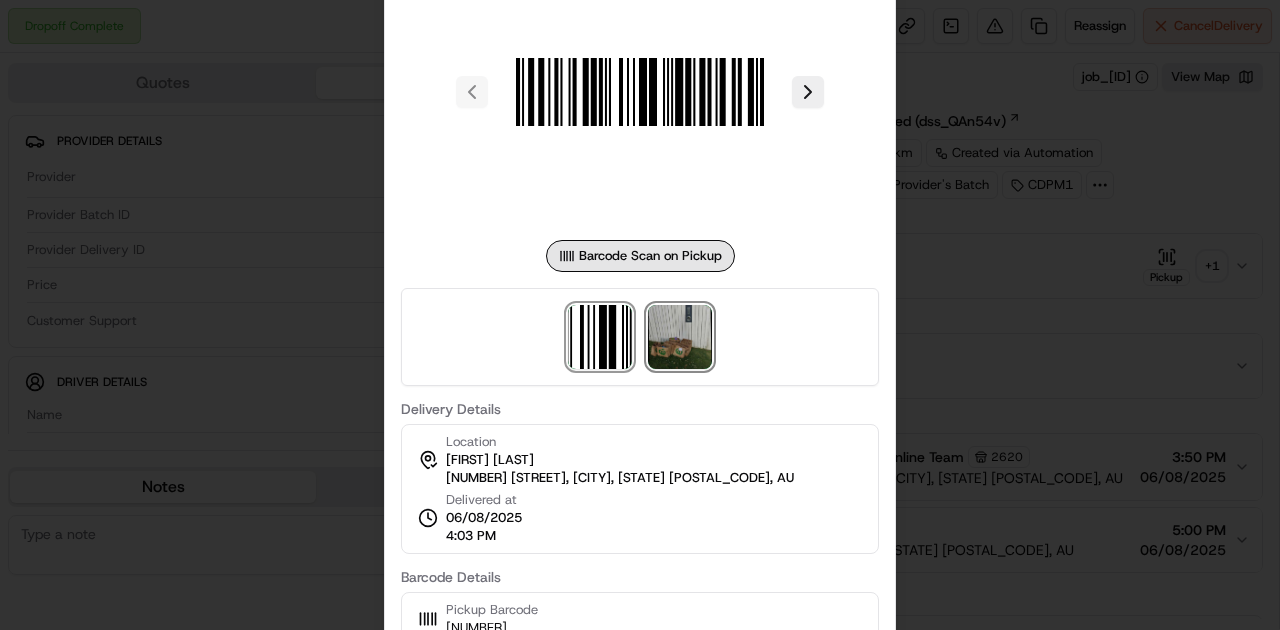 click at bounding box center [680, 337] 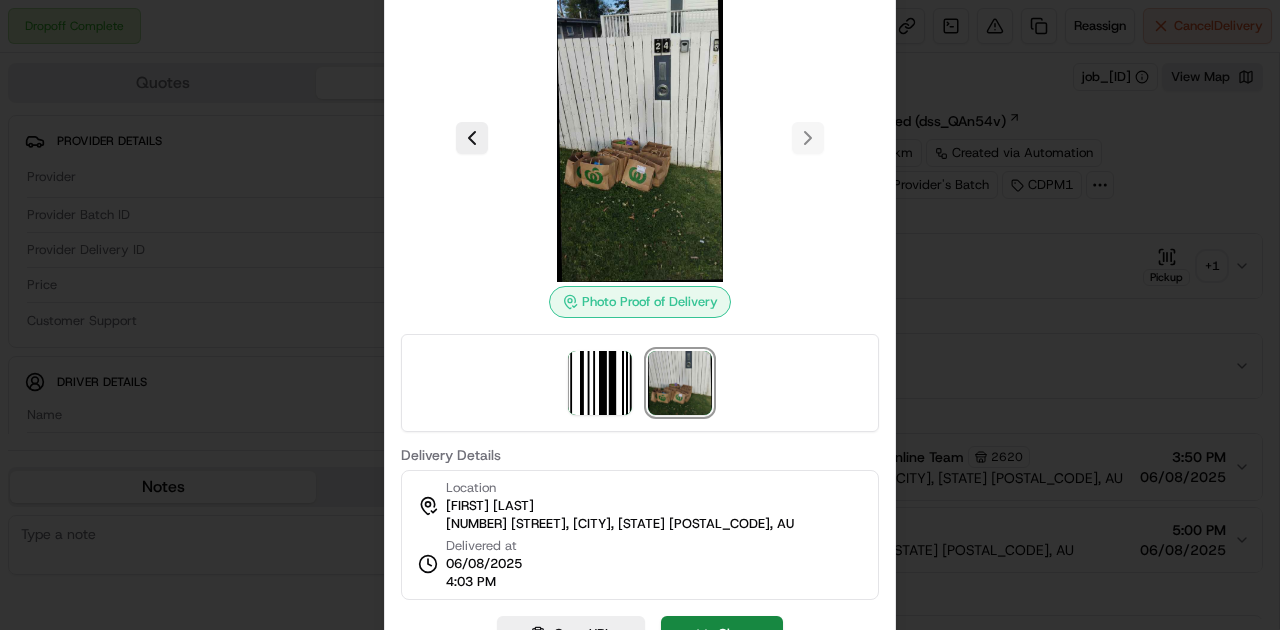 click at bounding box center [640, 315] 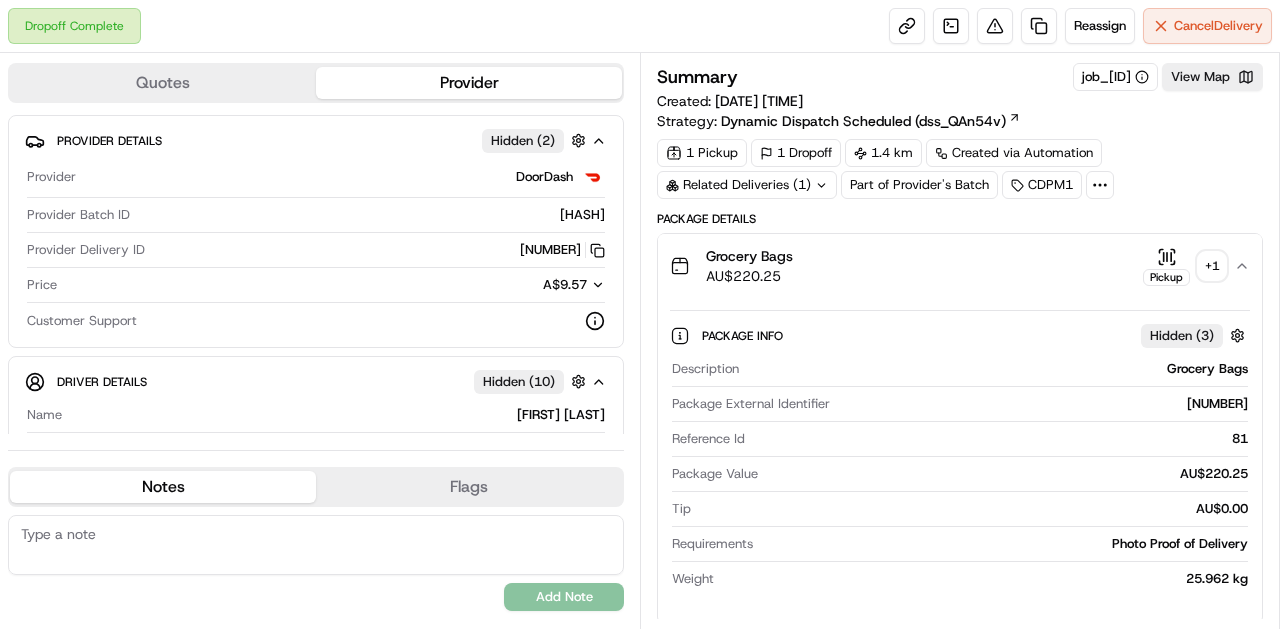 click 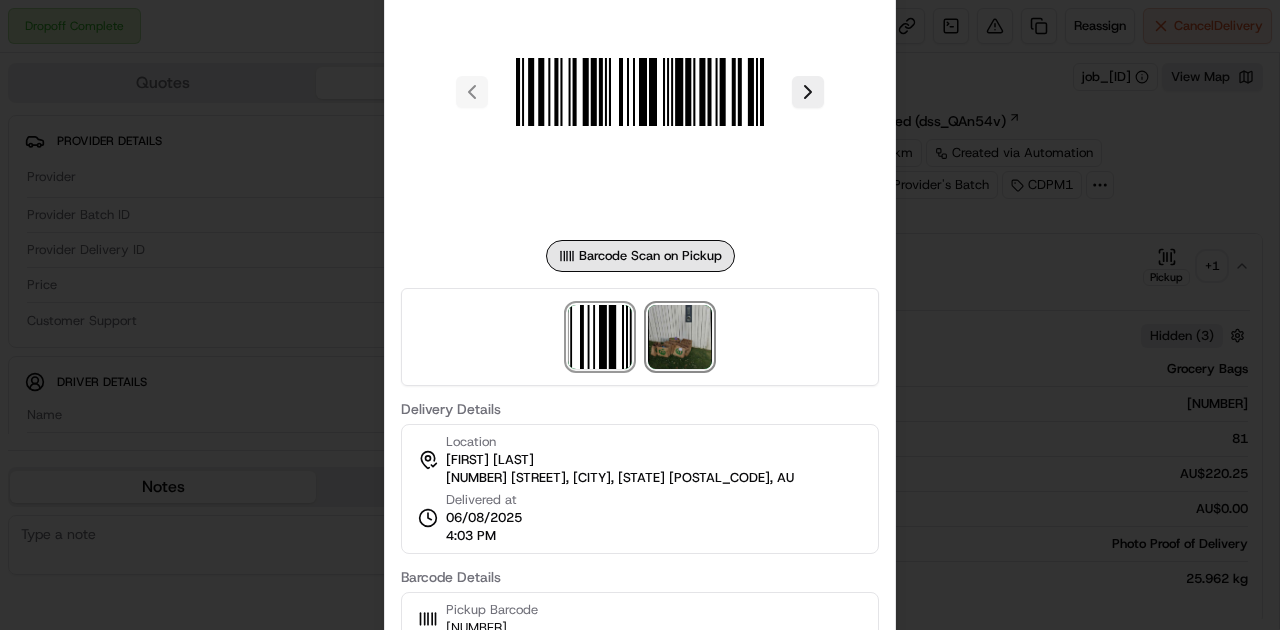 click at bounding box center (680, 337) 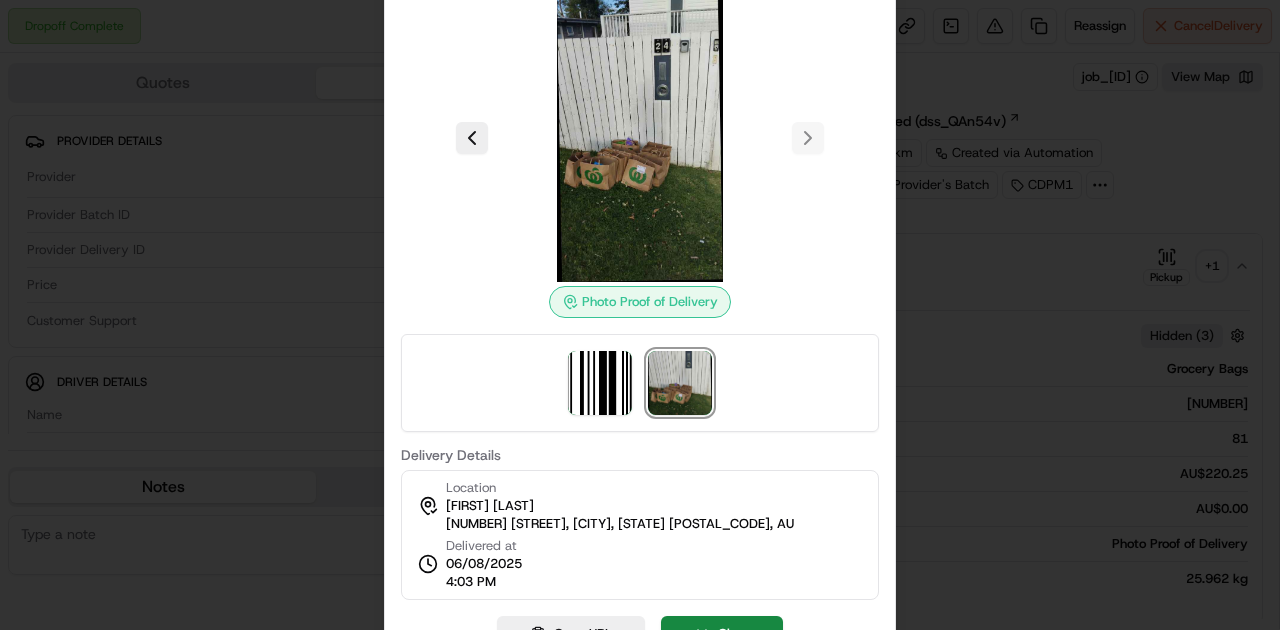 click at bounding box center (640, 315) 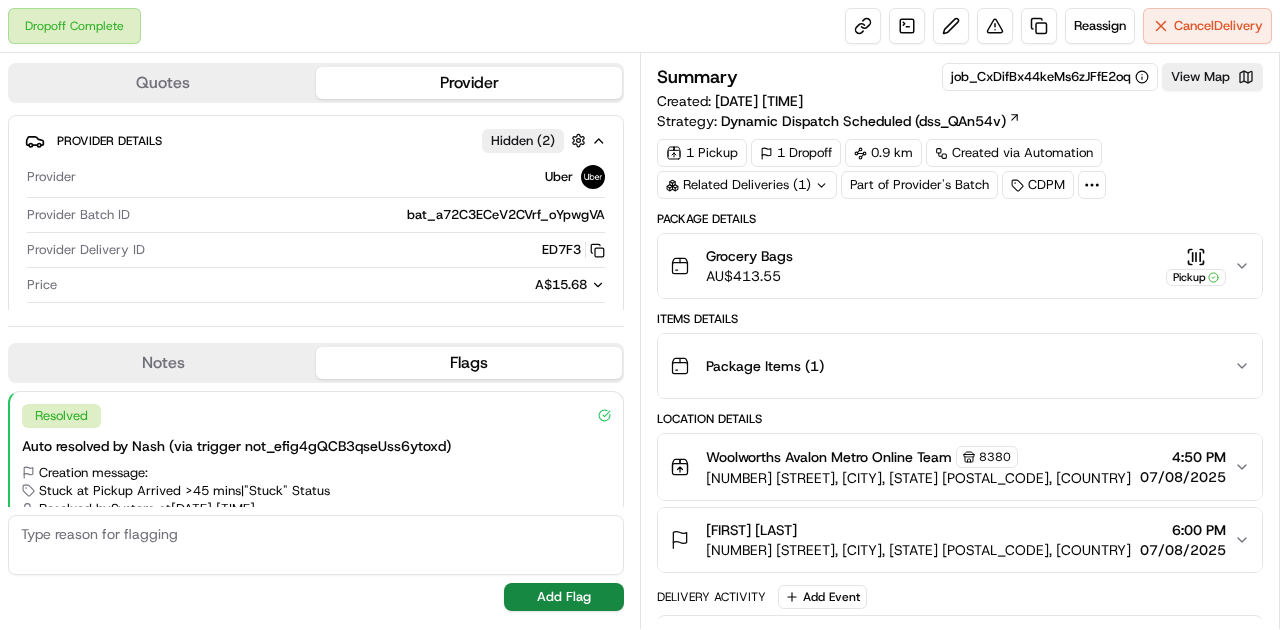 scroll, scrollTop: 0, scrollLeft: 0, axis: both 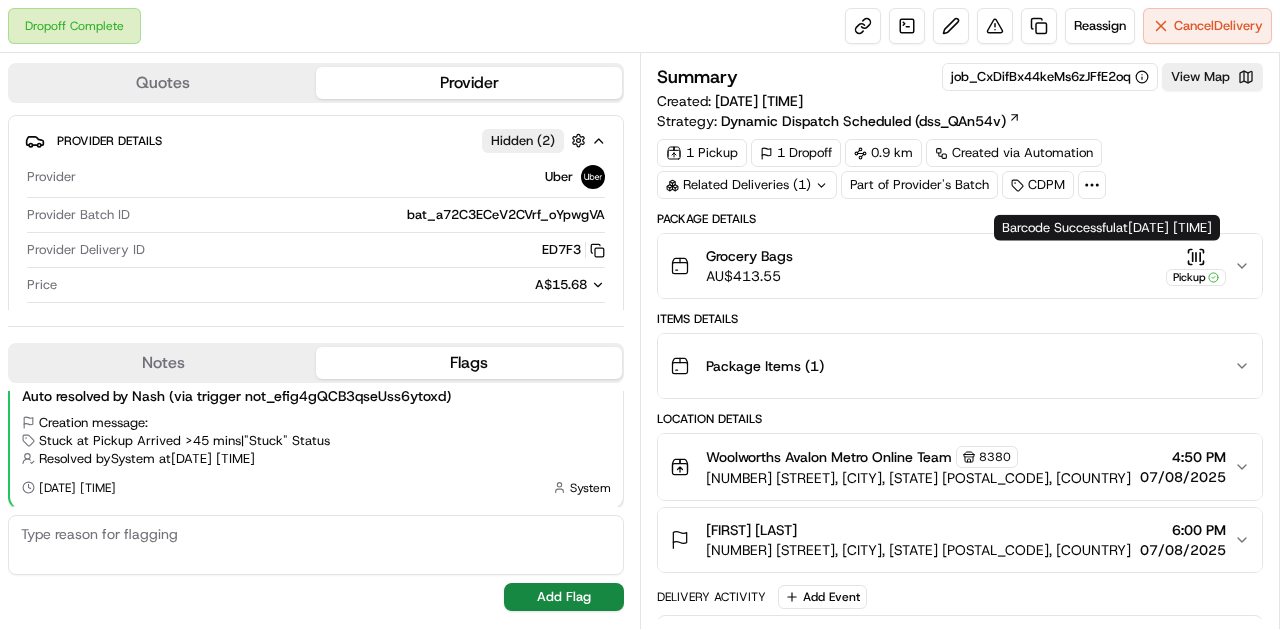 click on "Grocery Bags AU$ 413.55 Pickup" at bounding box center [952, 266] 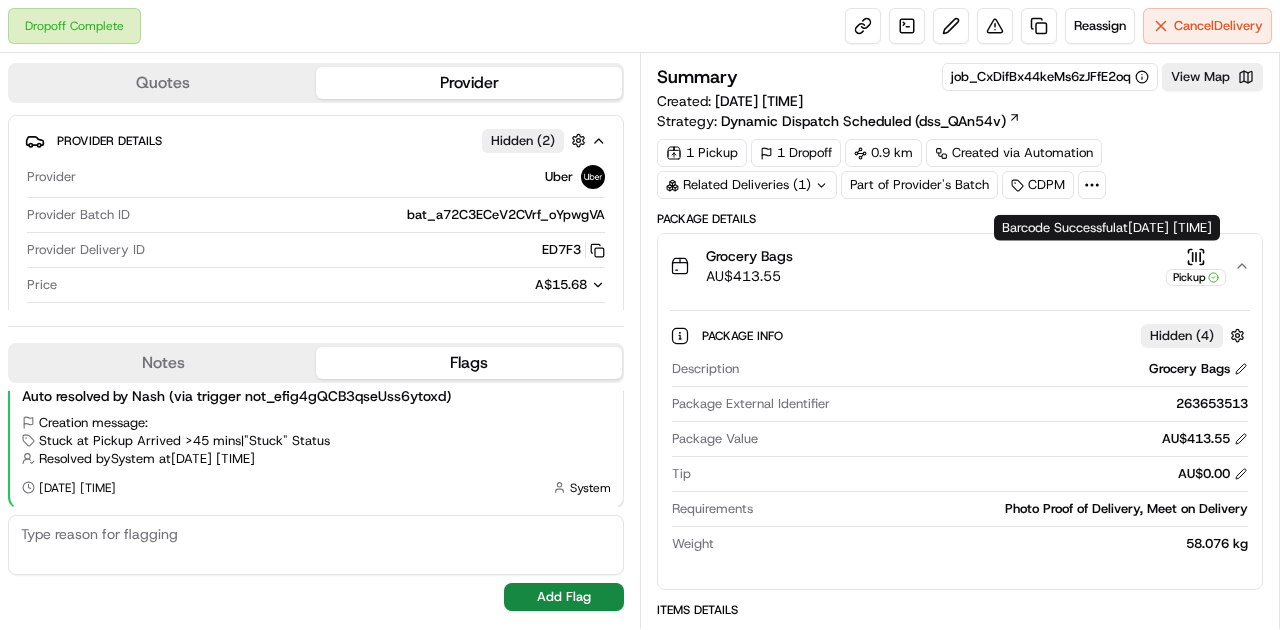 click 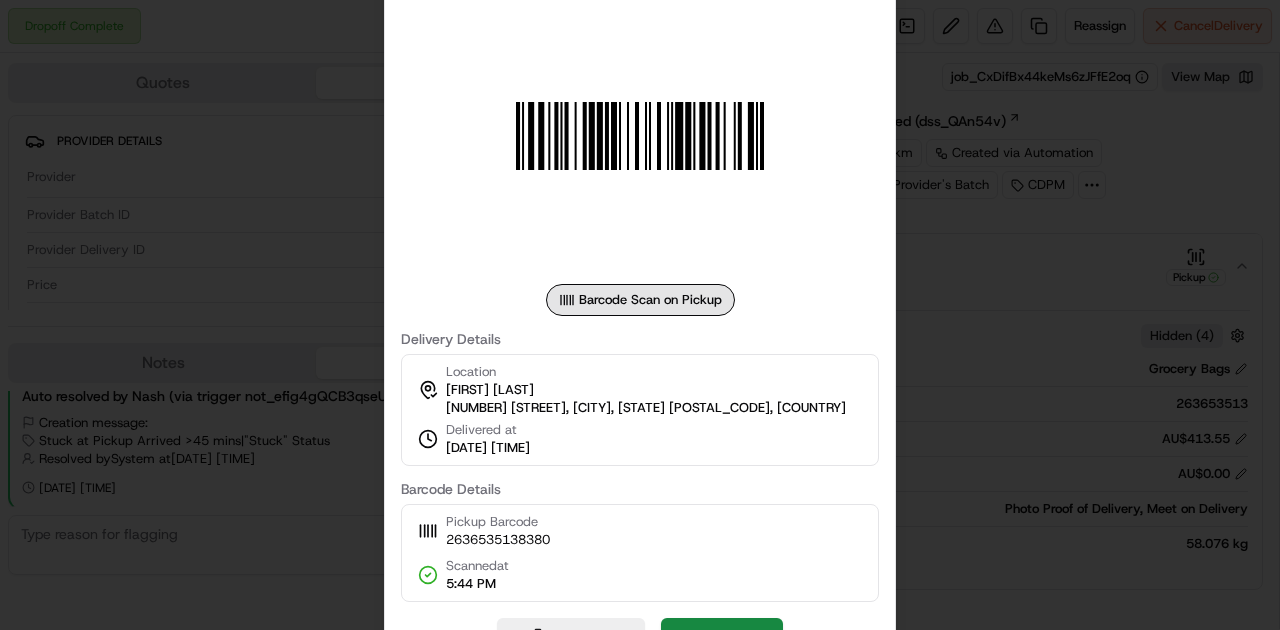 click at bounding box center [640, 315] 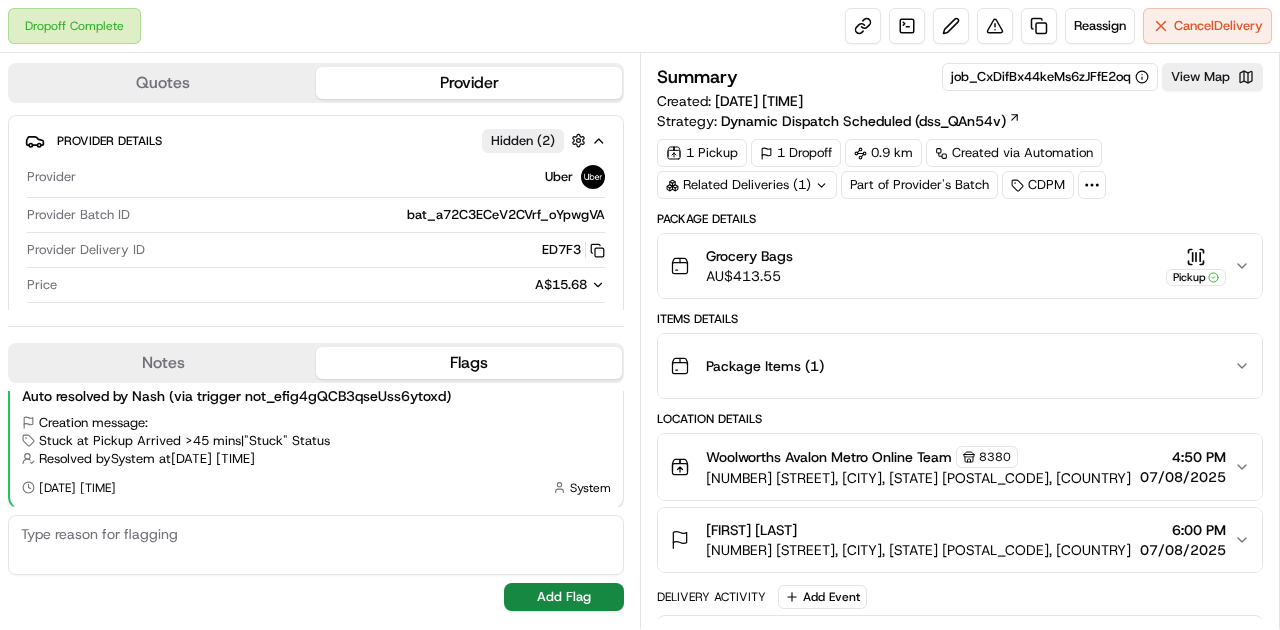 click 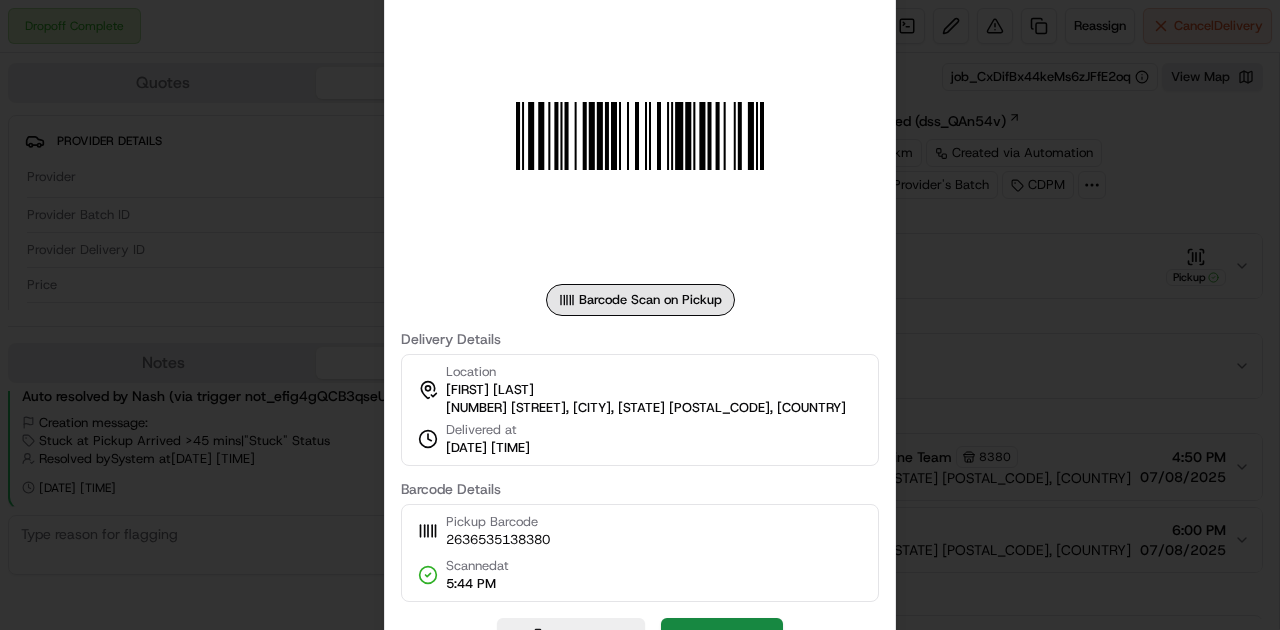 click at bounding box center [640, 315] 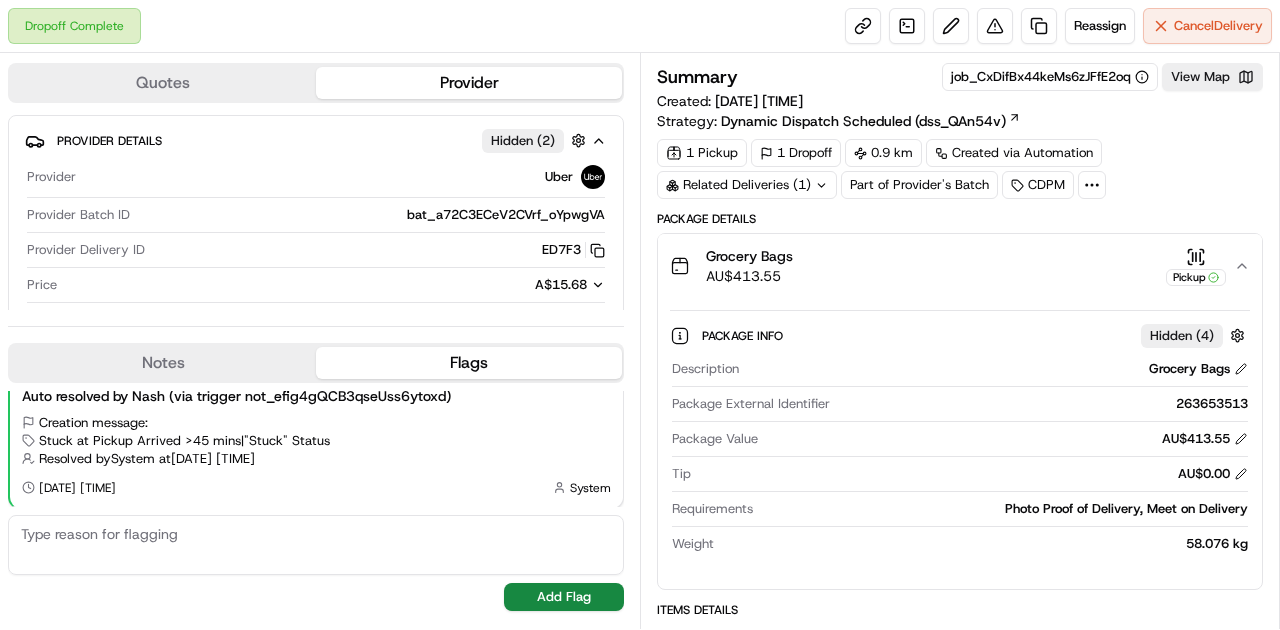 click 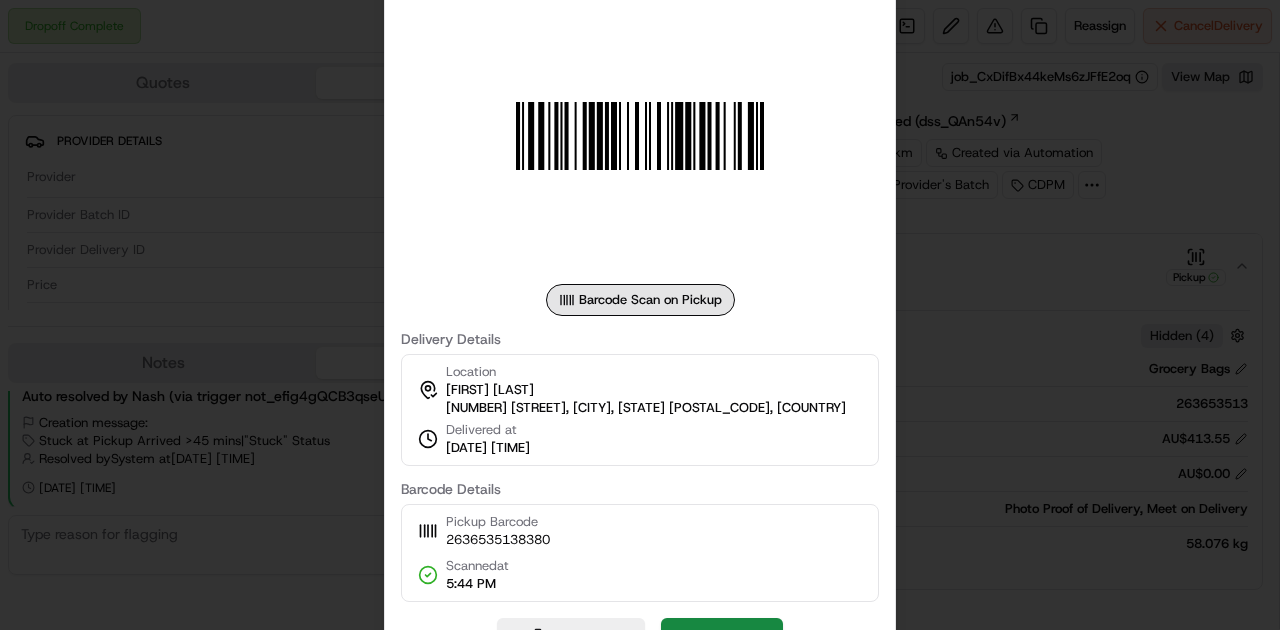 click at bounding box center [640, 315] 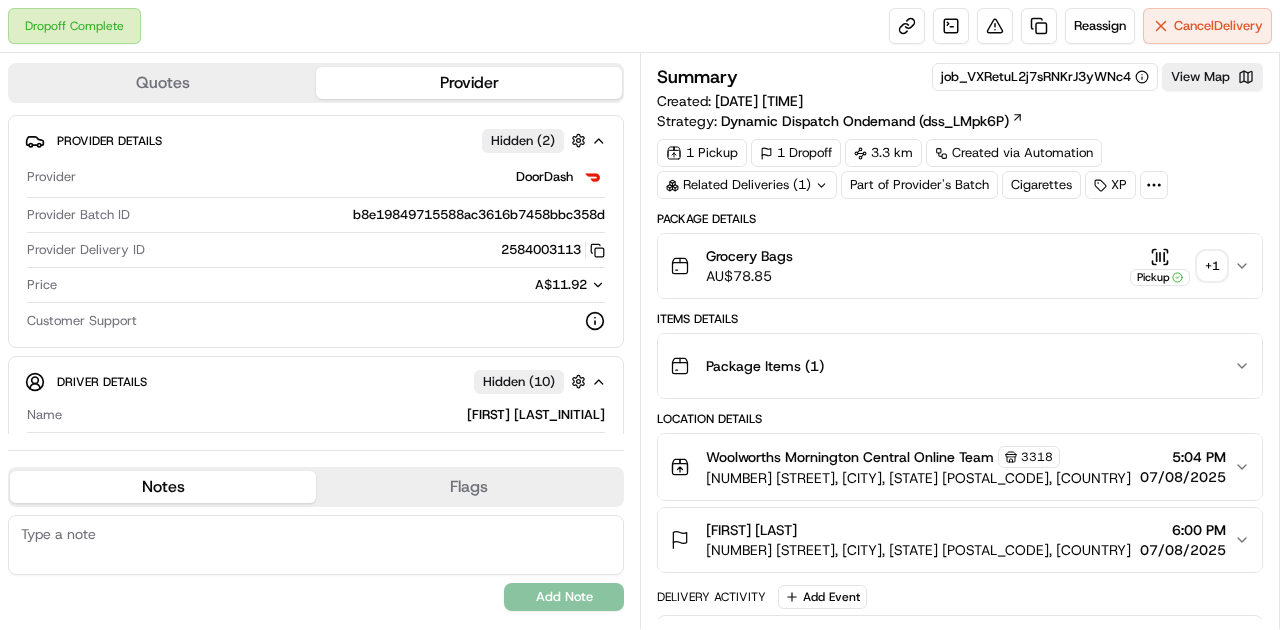 scroll, scrollTop: 0, scrollLeft: 0, axis: both 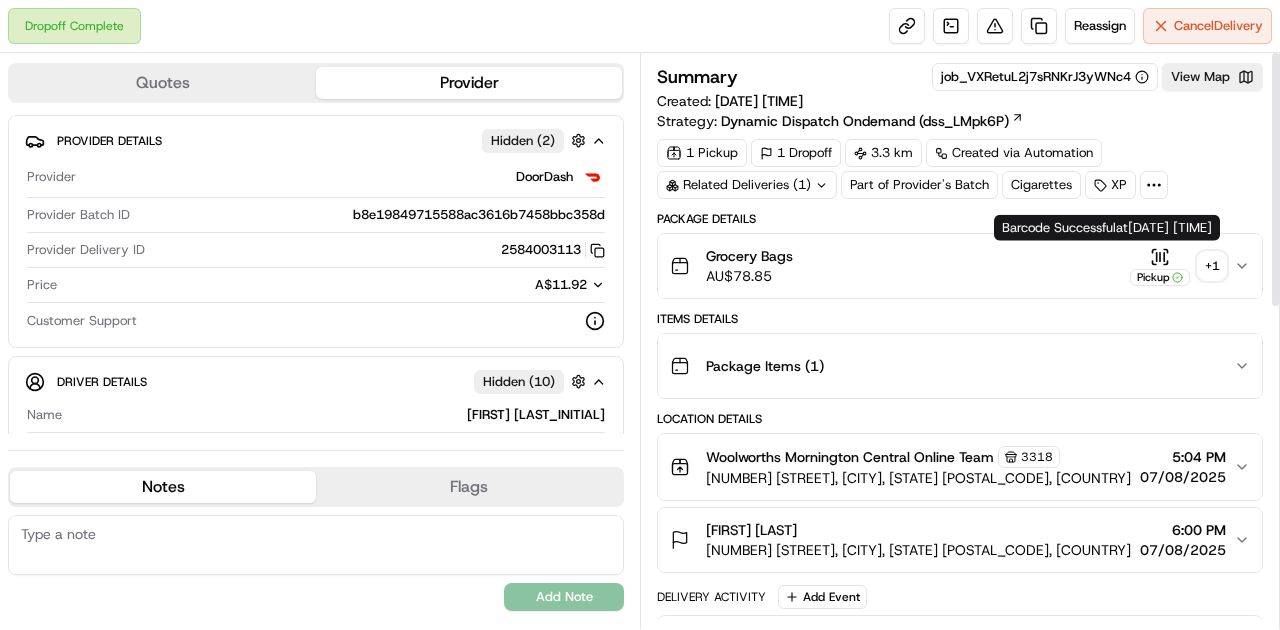click 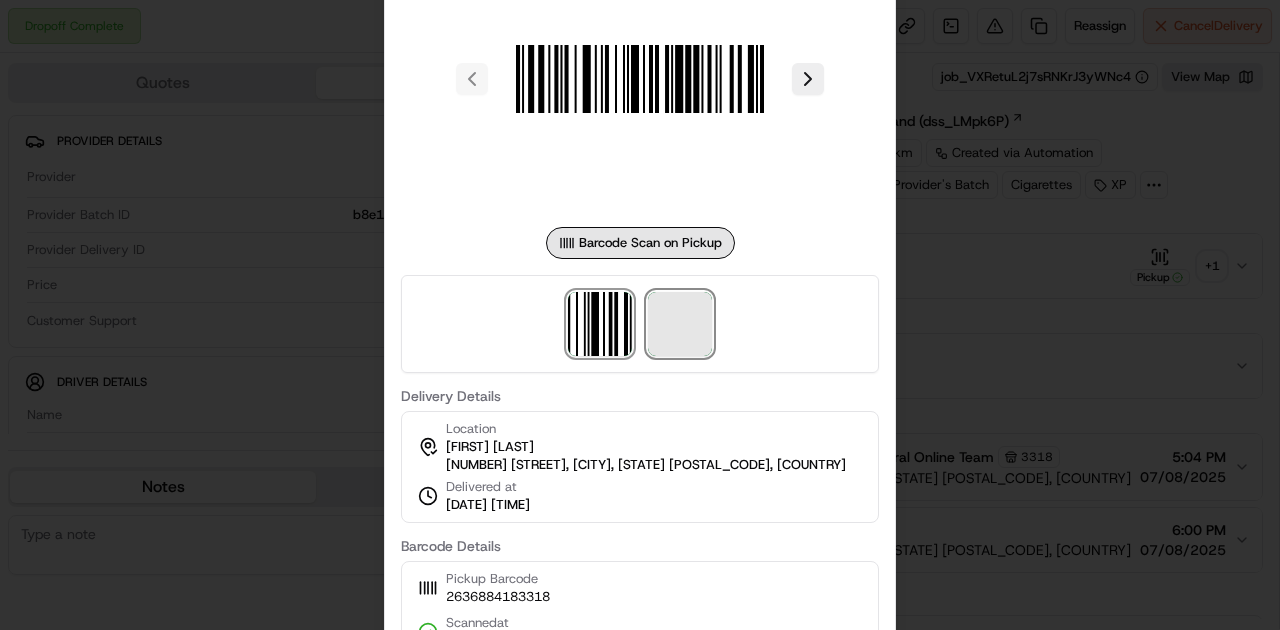click at bounding box center [680, 324] 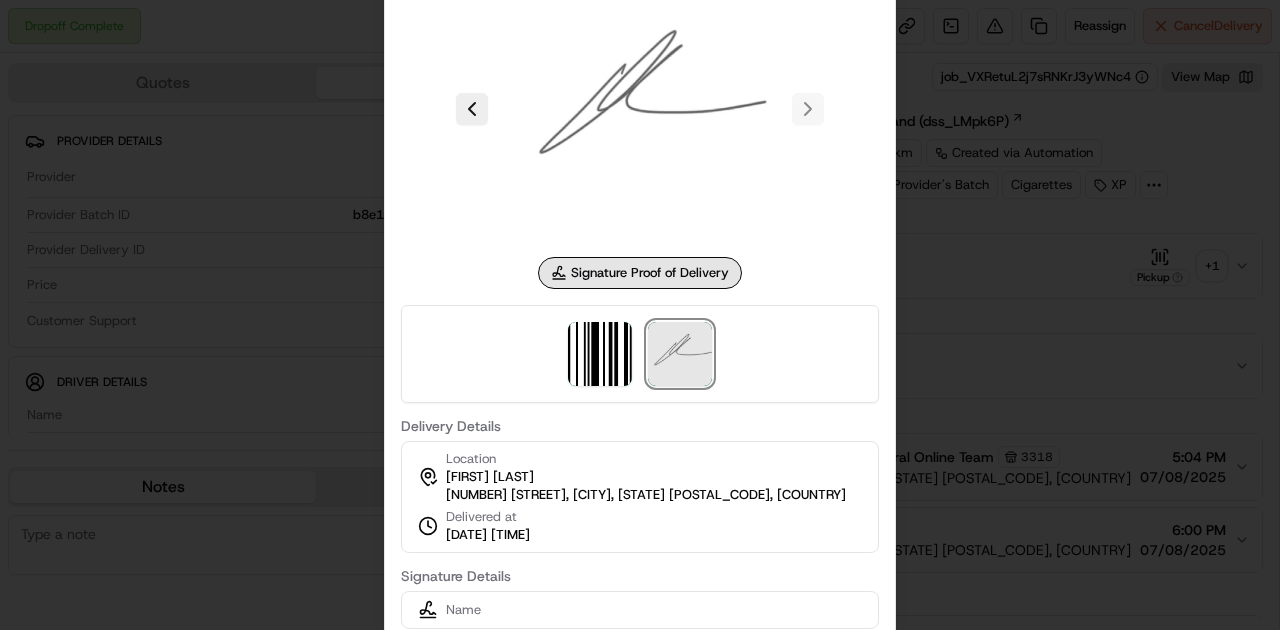 click at bounding box center (640, 315) 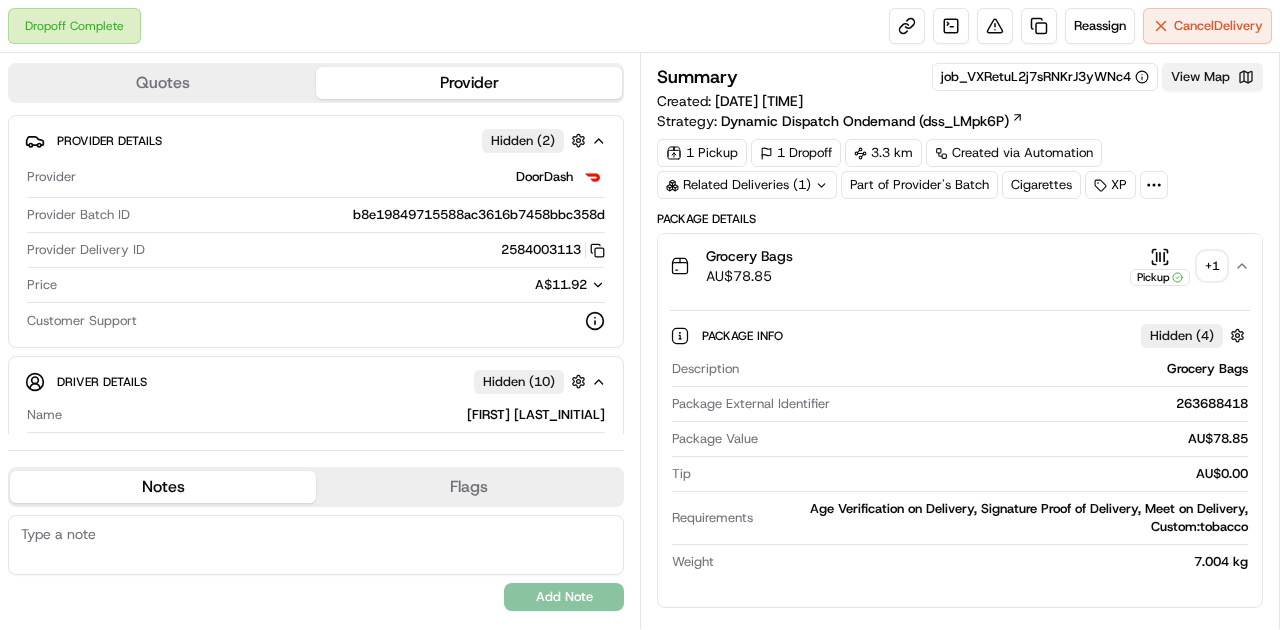 click on "View Map" at bounding box center (1212, 77) 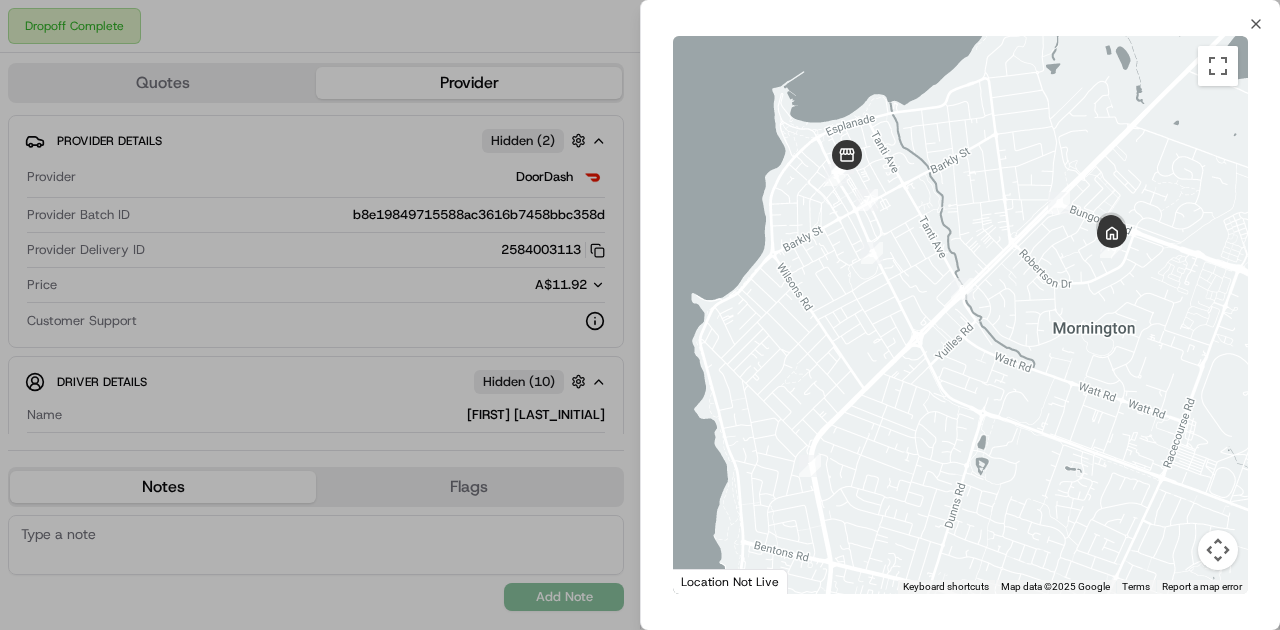 drag, startPoint x: 992, startPoint y: 398, endPoint x: 902, endPoint y: 403, distance: 90.13878 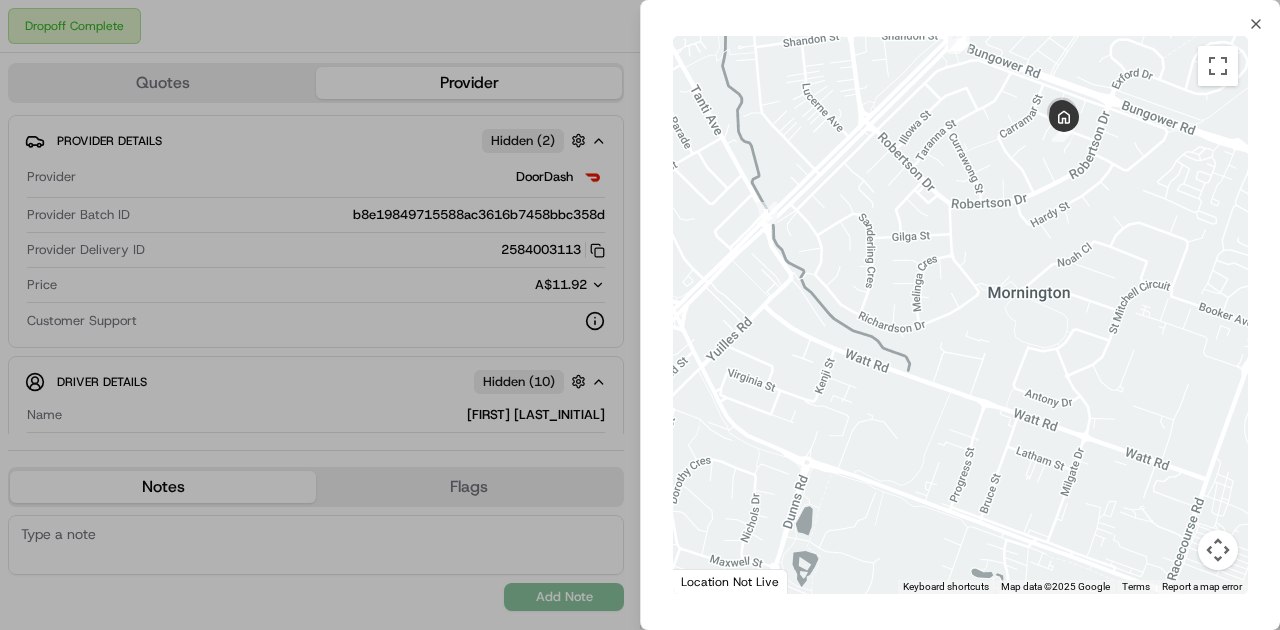 drag, startPoint x: 1009, startPoint y: 188, endPoint x: 980, endPoint y: 414, distance: 227.85303 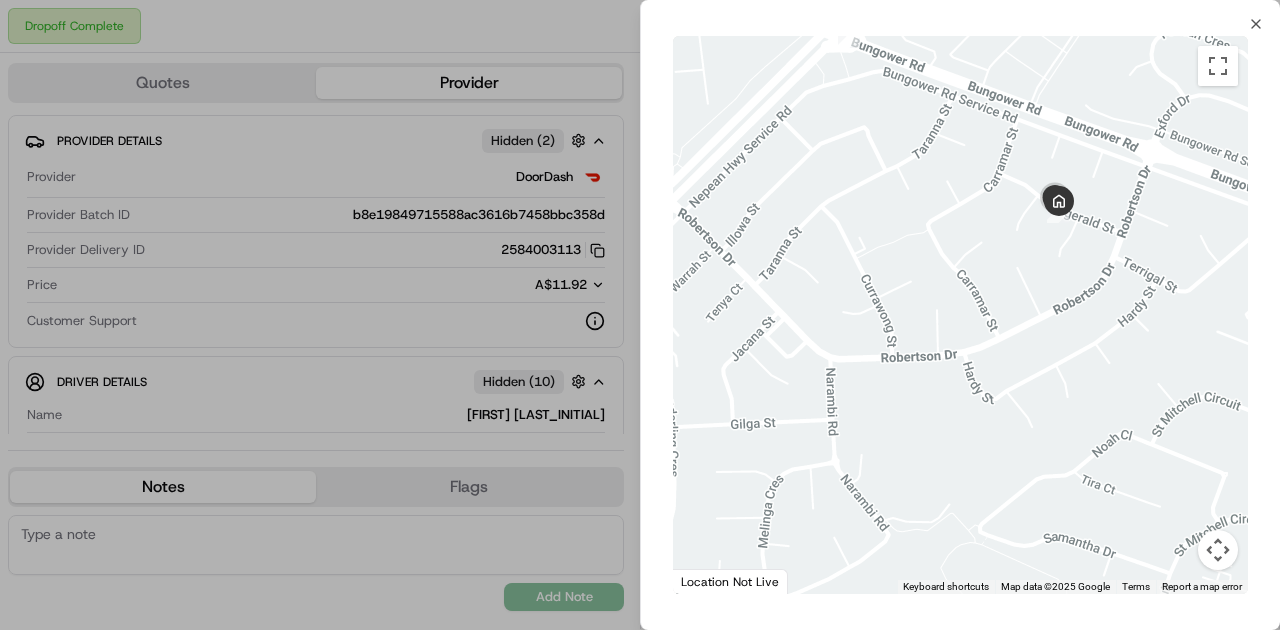 drag, startPoint x: 1044, startPoint y: 241, endPoint x: 1021, endPoint y: 416, distance: 176.50496 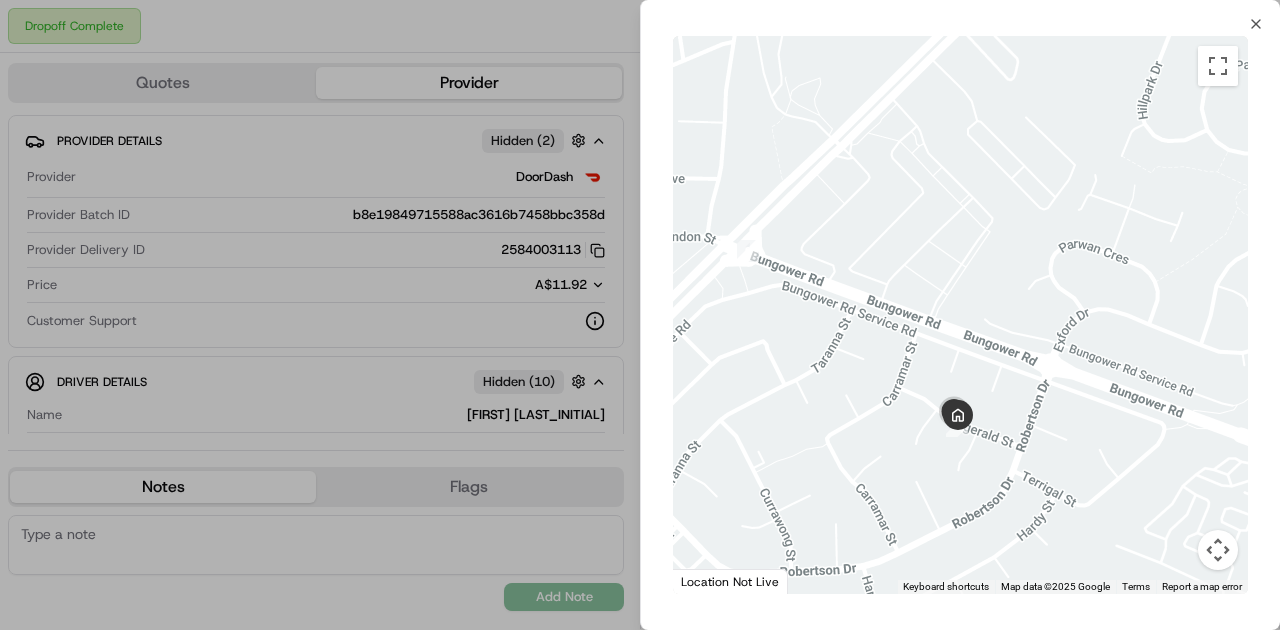 click at bounding box center [640, 315] 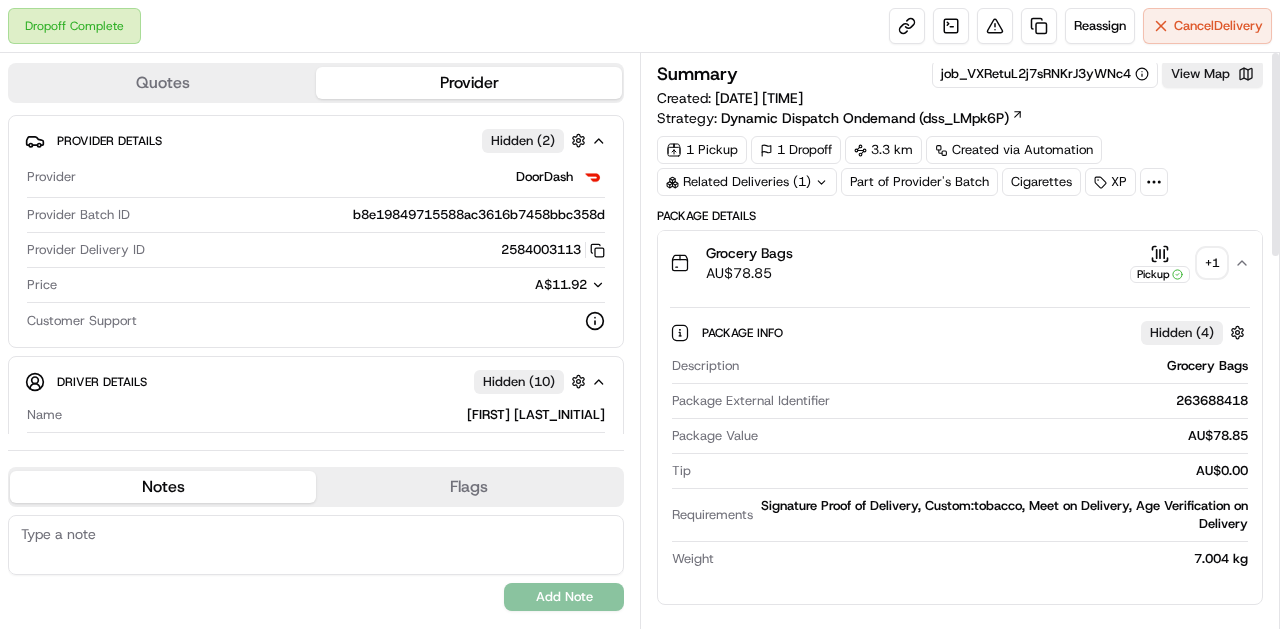 scroll, scrollTop: 0, scrollLeft: 0, axis: both 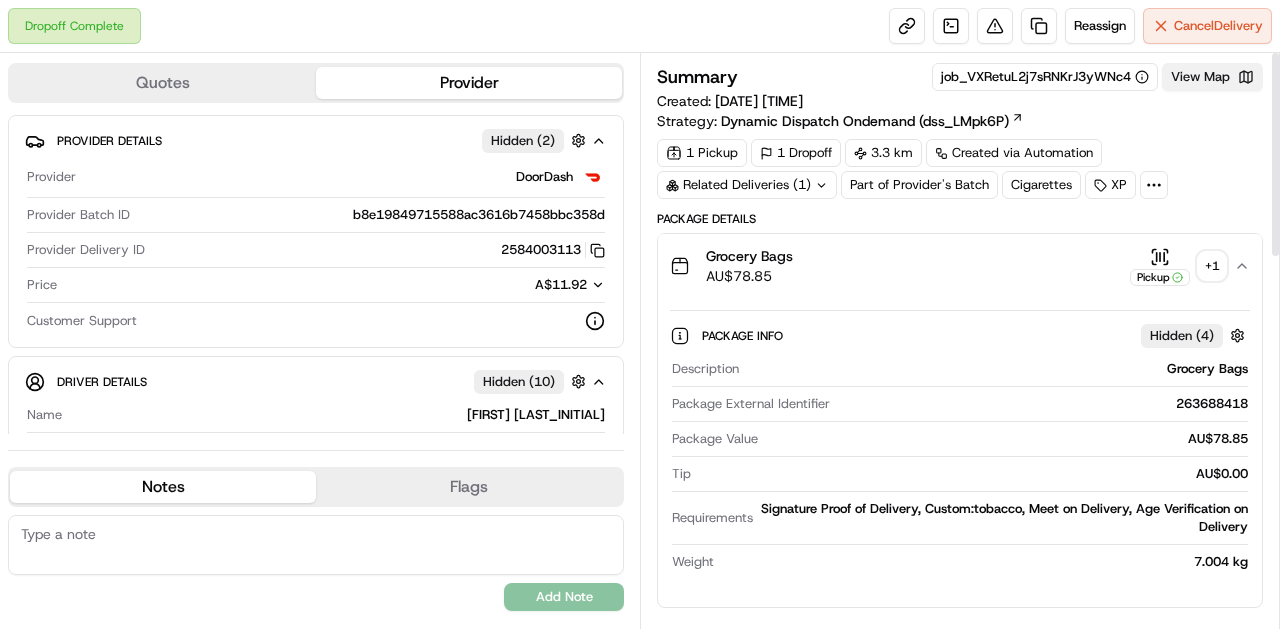 click on "View Map" at bounding box center [1212, 77] 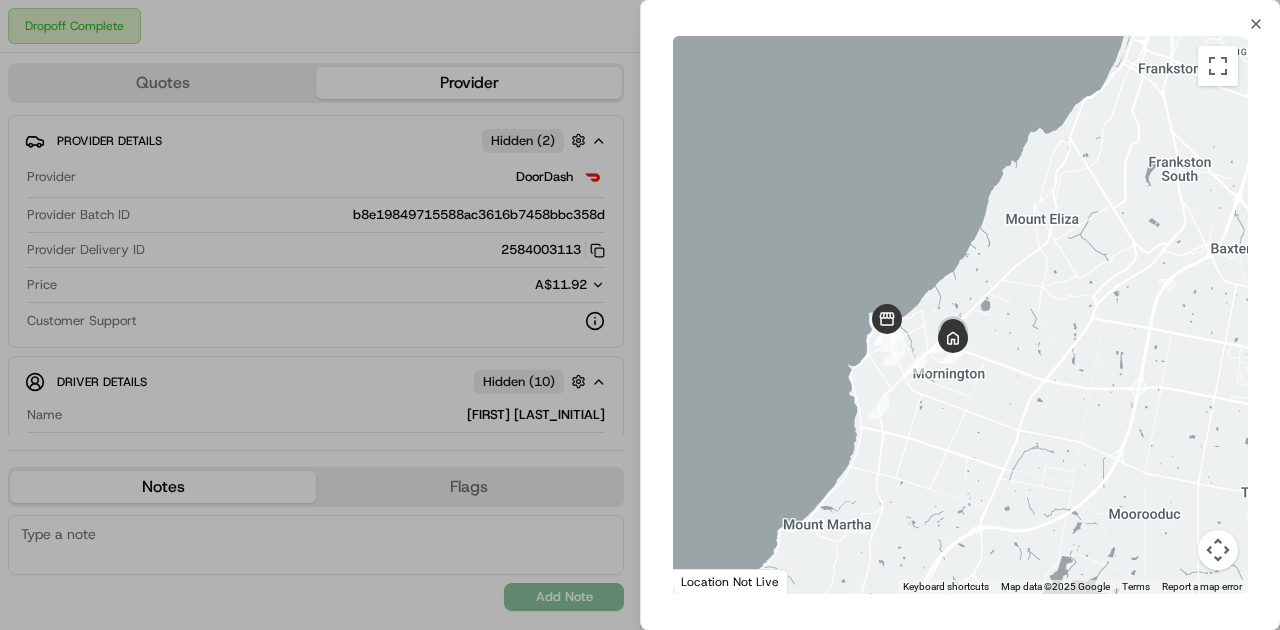 drag, startPoint x: 899, startPoint y: 387, endPoint x: 943, endPoint y: 251, distance: 142.94055 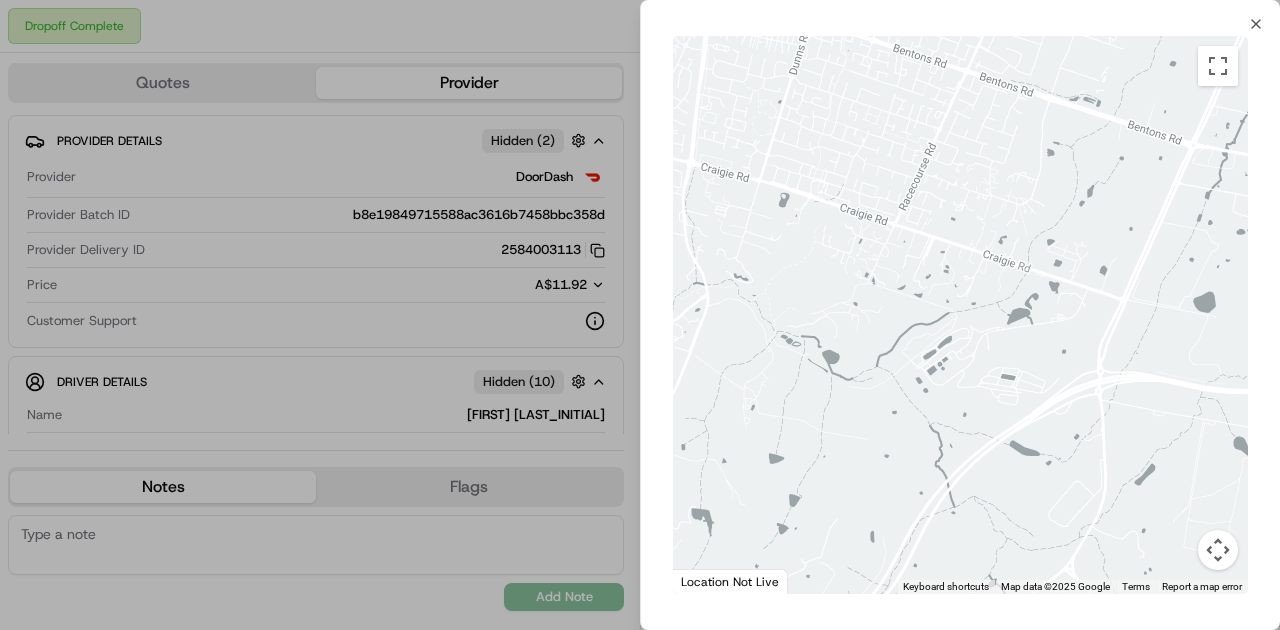 drag, startPoint x: 962, startPoint y: 169, endPoint x: 1029, endPoint y: 534, distance: 371.09836 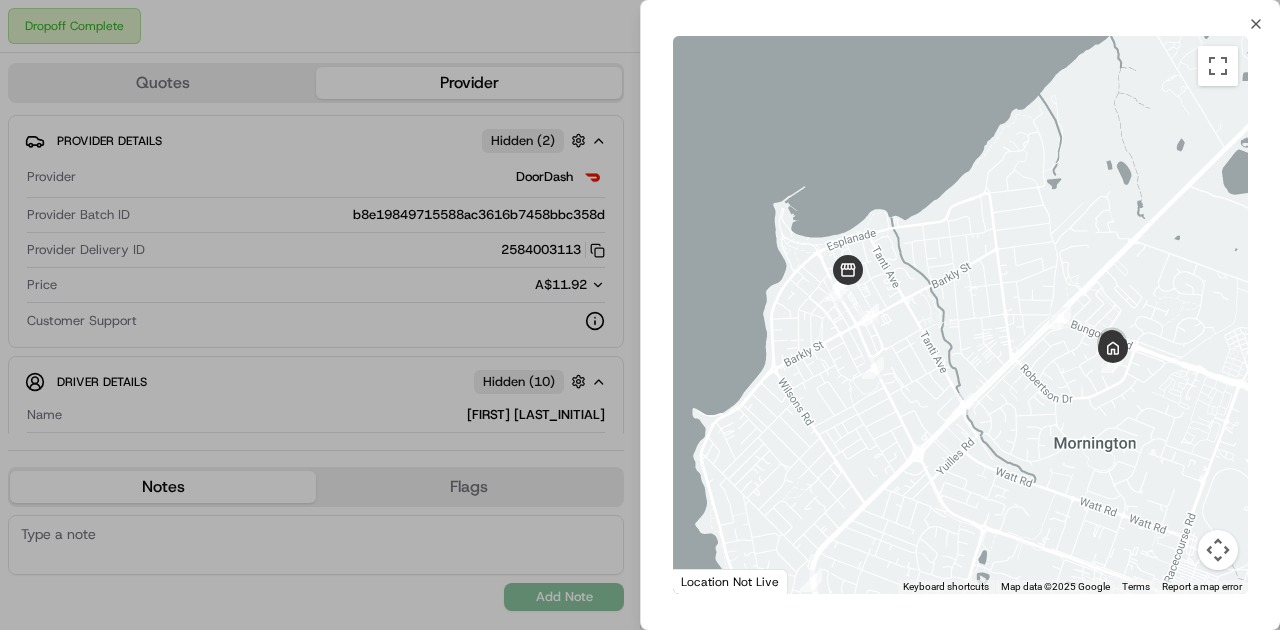 drag, startPoint x: 974, startPoint y: 347, endPoint x: 931, endPoint y: 287, distance: 73.817345 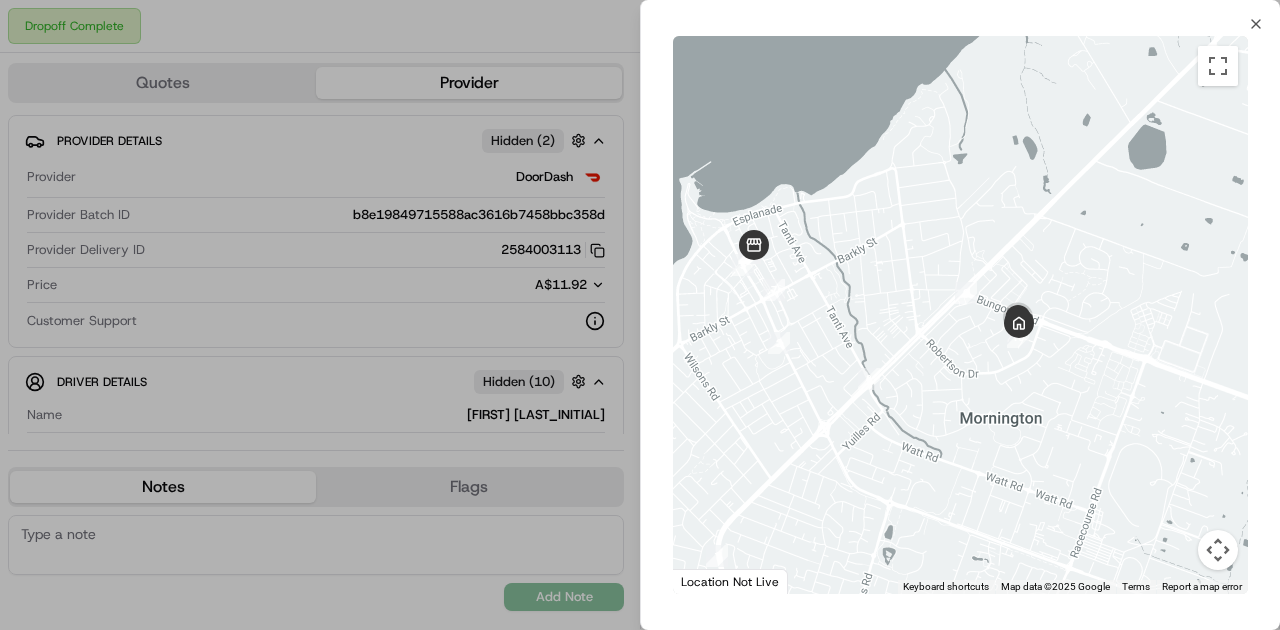 click at bounding box center (960, 315) 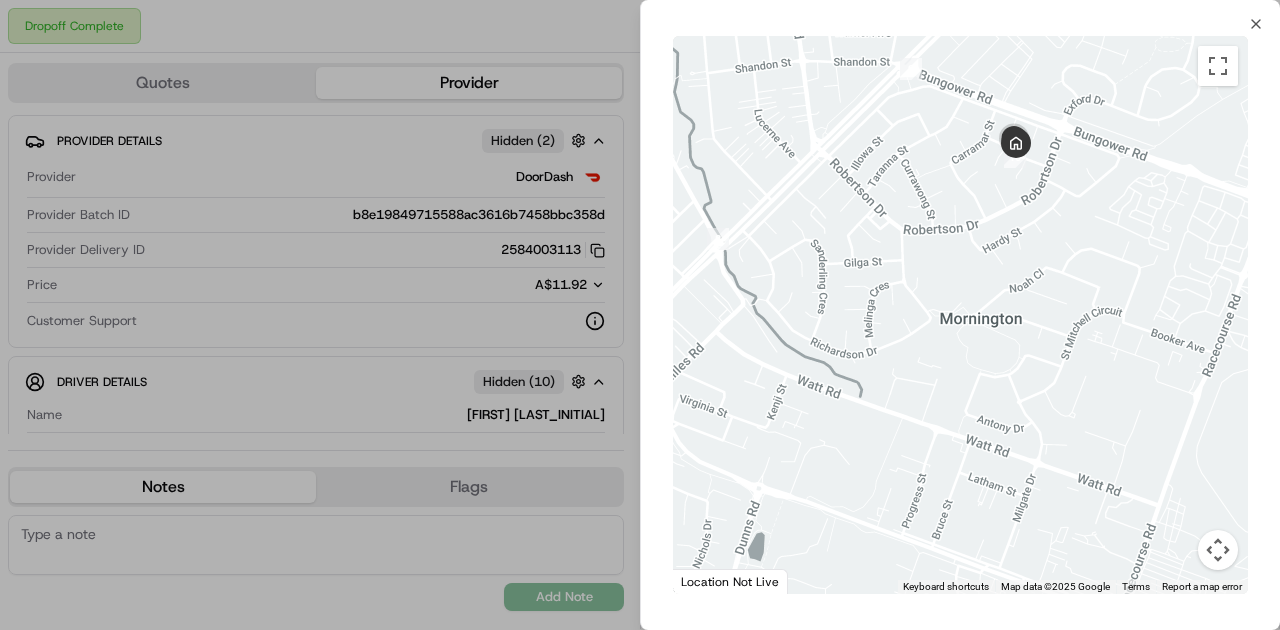 drag, startPoint x: 972, startPoint y: 332, endPoint x: 989, endPoint y: 179, distance: 153.94154 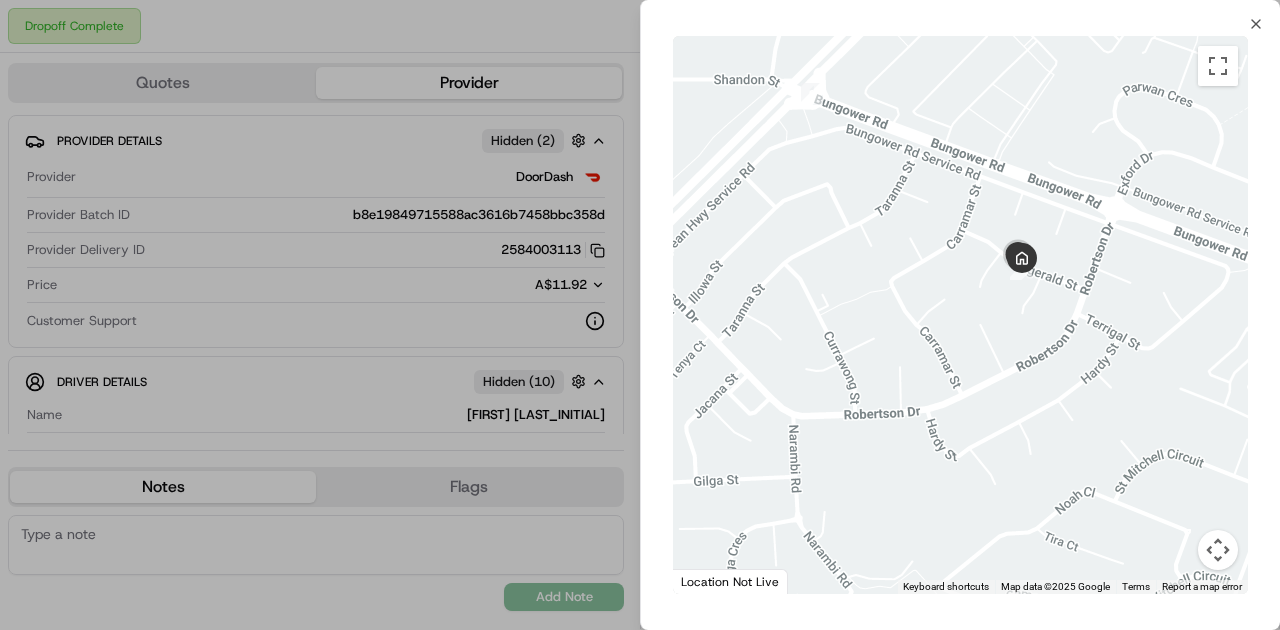 drag, startPoint x: 1069, startPoint y: 264, endPoint x: 1012, endPoint y: 312, distance: 74.518456 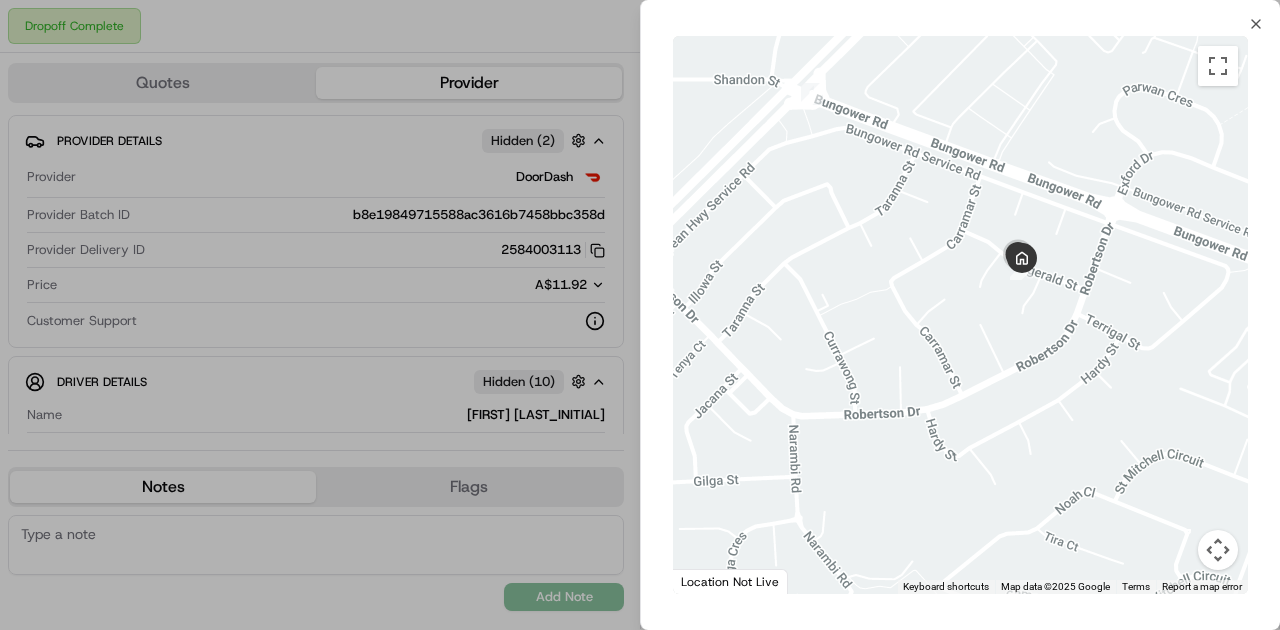 click at bounding box center [960, 315] 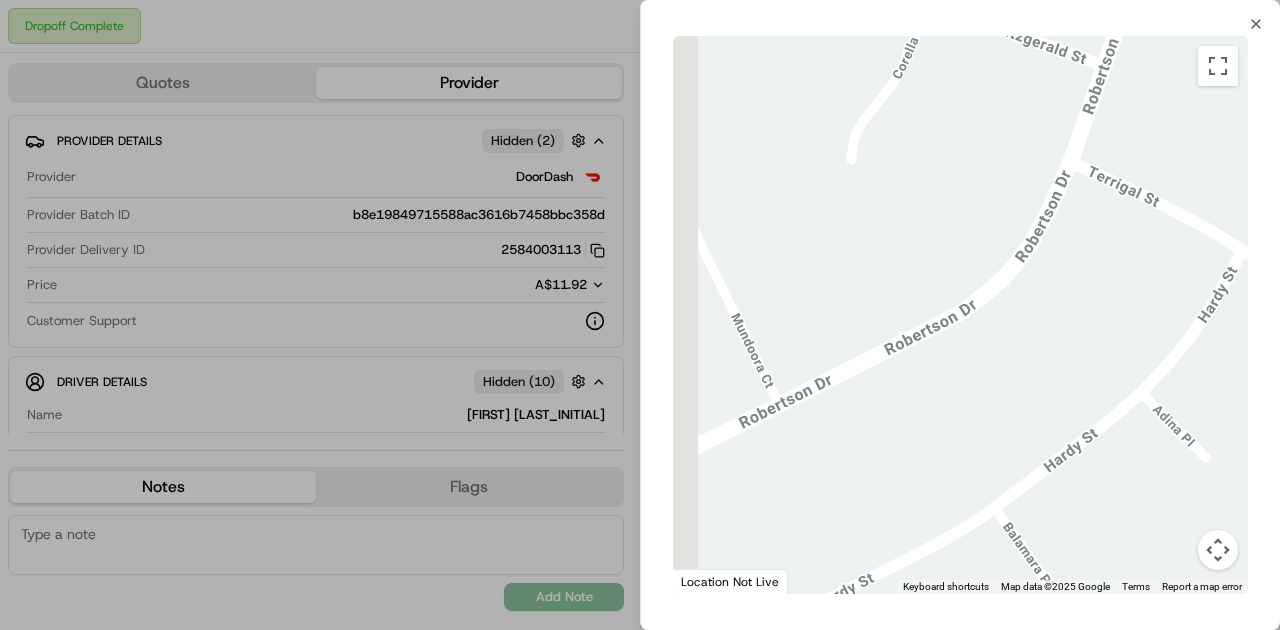 drag, startPoint x: 866, startPoint y: 213, endPoint x: 959, endPoint y: 504, distance: 305.4996 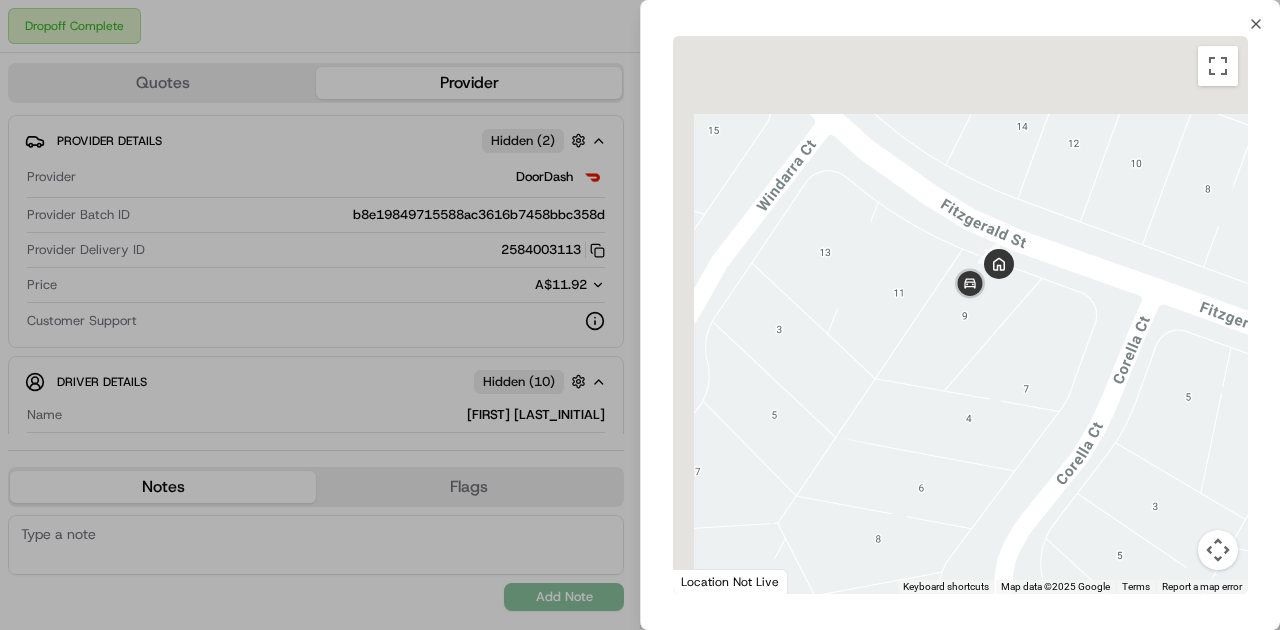 drag, startPoint x: 939, startPoint y: 431, endPoint x: 990, endPoint y: 577, distance: 154.65121 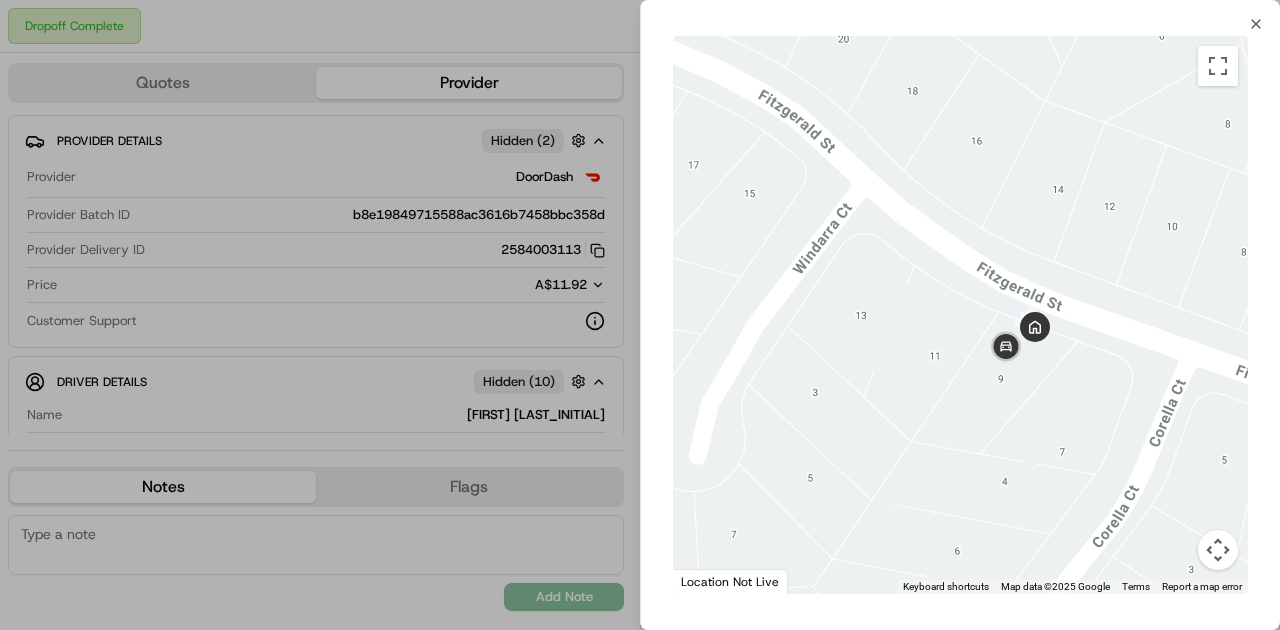 drag, startPoint x: 964, startPoint y: 417, endPoint x: 988, endPoint y: 482, distance: 69.289246 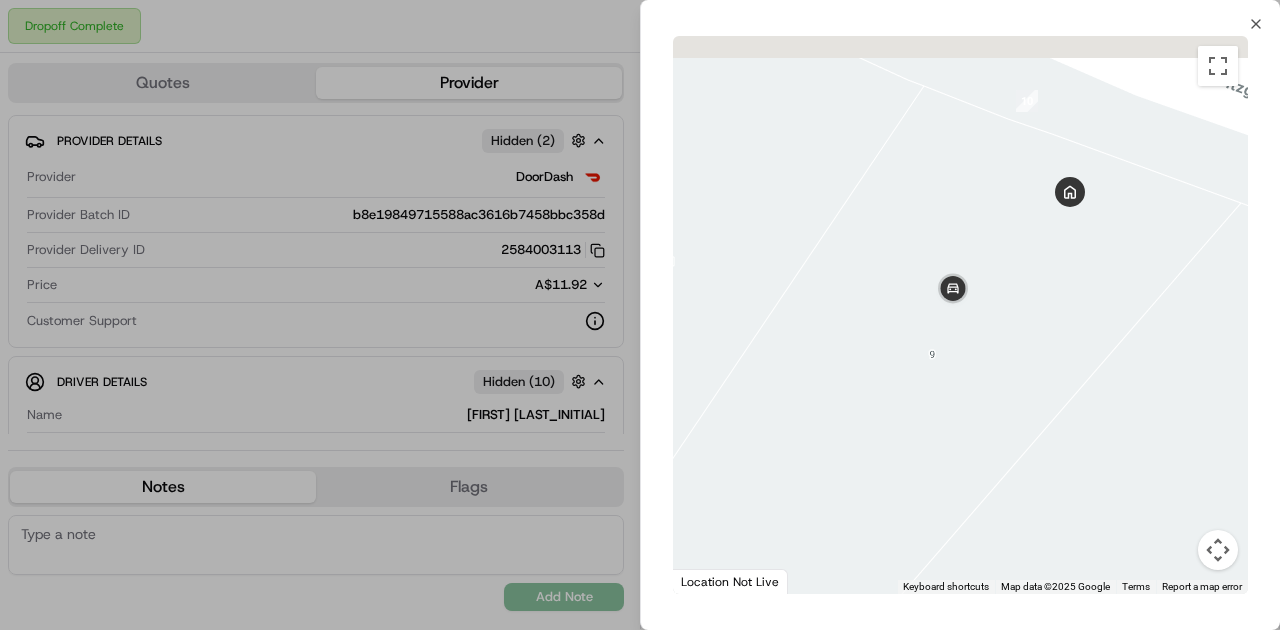 drag, startPoint x: 1043, startPoint y: 394, endPoint x: 1065, endPoint y: 465, distance: 74.330345 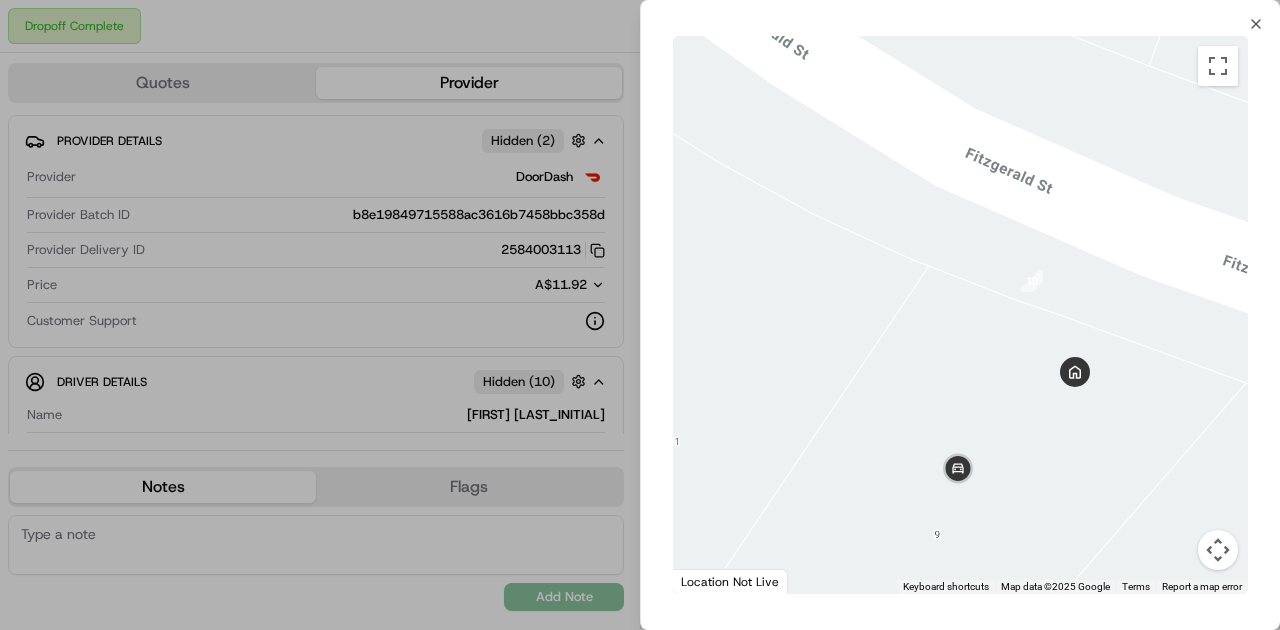 drag, startPoint x: 1028, startPoint y: 222, endPoint x: 1006, endPoint y: 328, distance: 108.25895 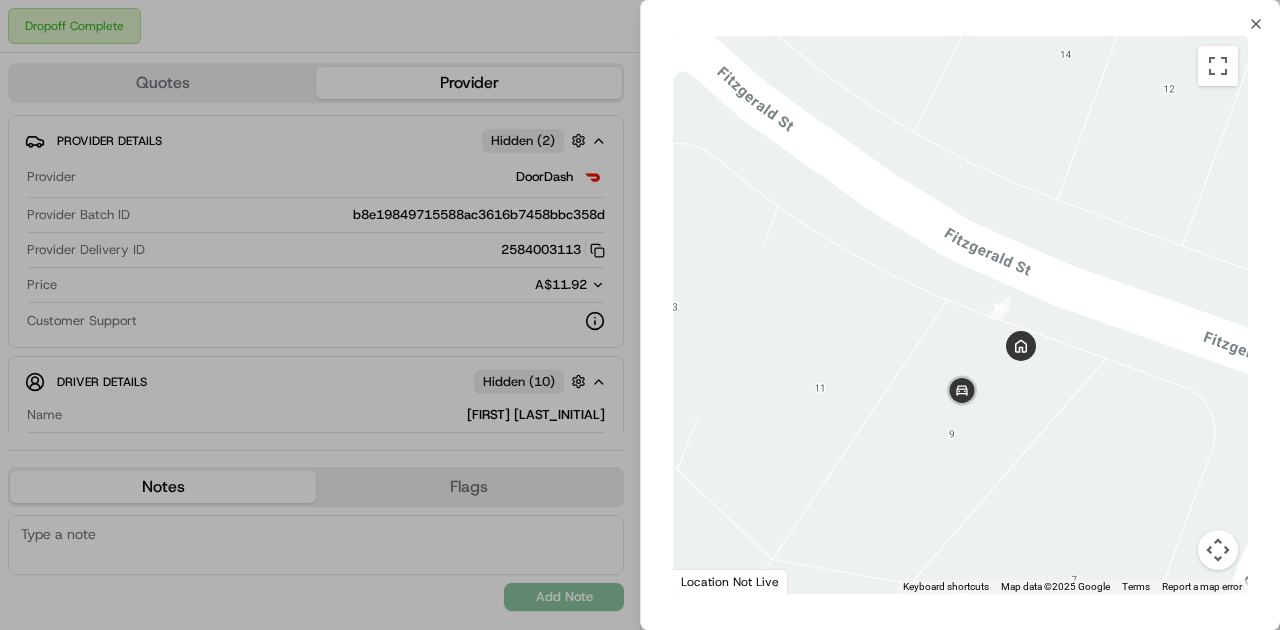 drag, startPoint x: 932, startPoint y: 520, endPoint x: 923, endPoint y: 299, distance: 221.18318 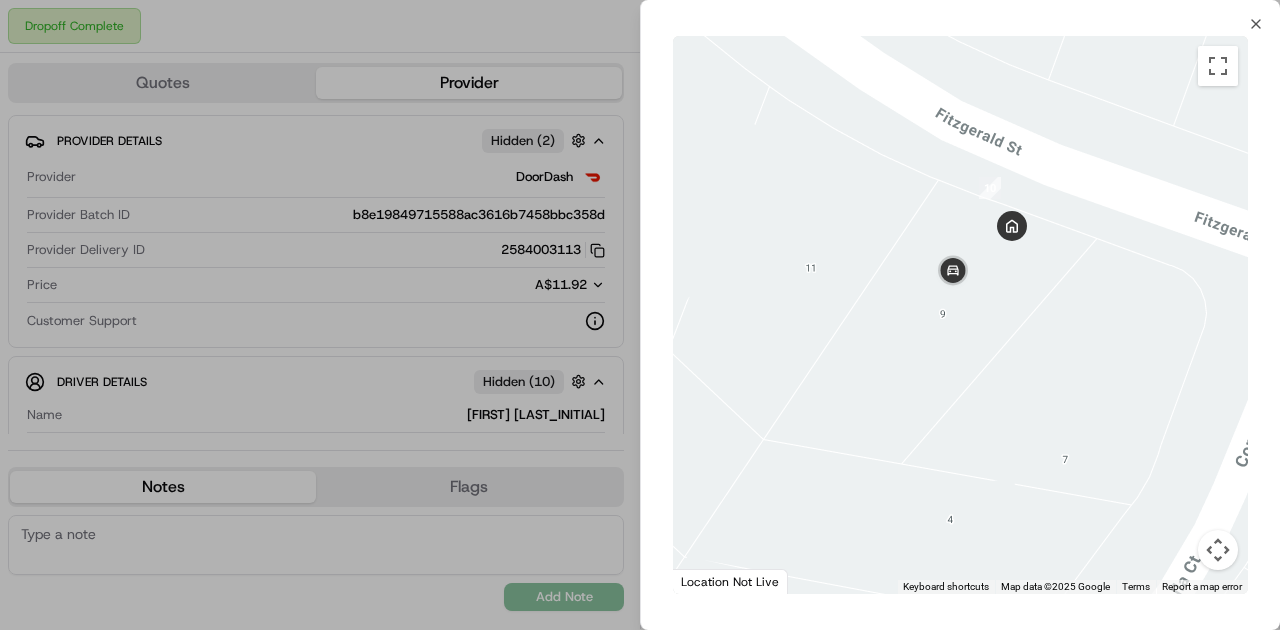 drag, startPoint x: 908, startPoint y: 361, endPoint x: 898, endPoint y: 492, distance: 131.38112 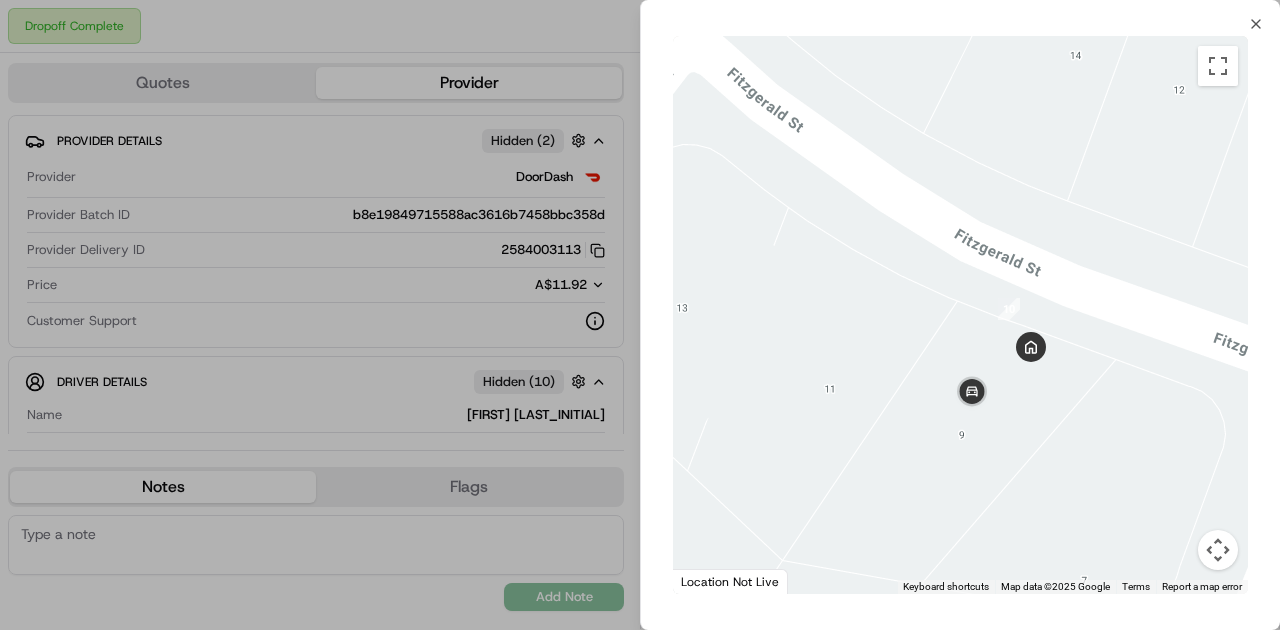 drag, startPoint x: 896, startPoint y: 395, endPoint x: 919, endPoint y: 521, distance: 128.082 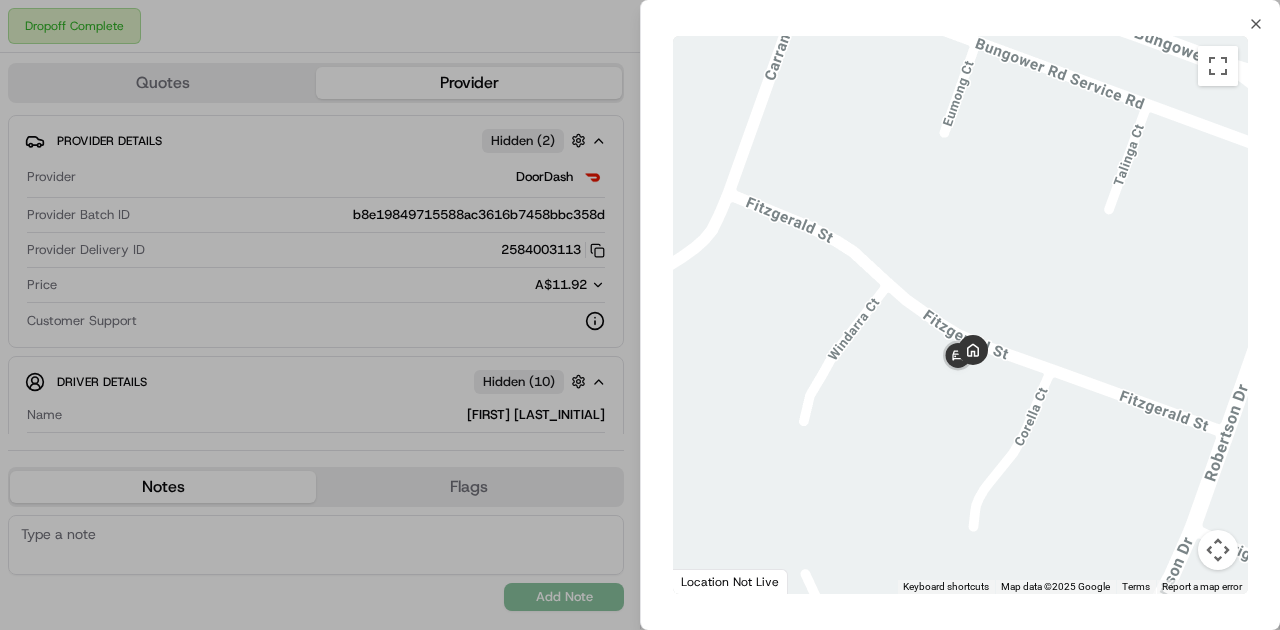 drag, startPoint x: 911, startPoint y: 405, endPoint x: 914, endPoint y: 386, distance: 19.235384 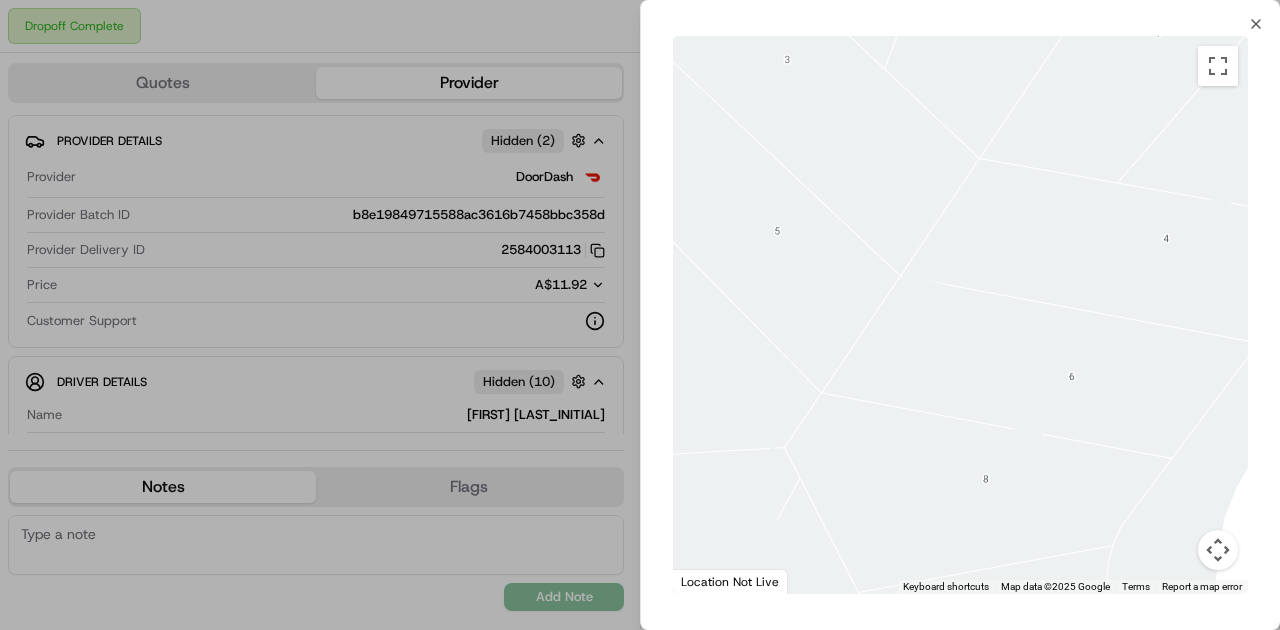drag, startPoint x: 946, startPoint y: 392, endPoint x: 1095, endPoint y: 249, distance: 206.51877 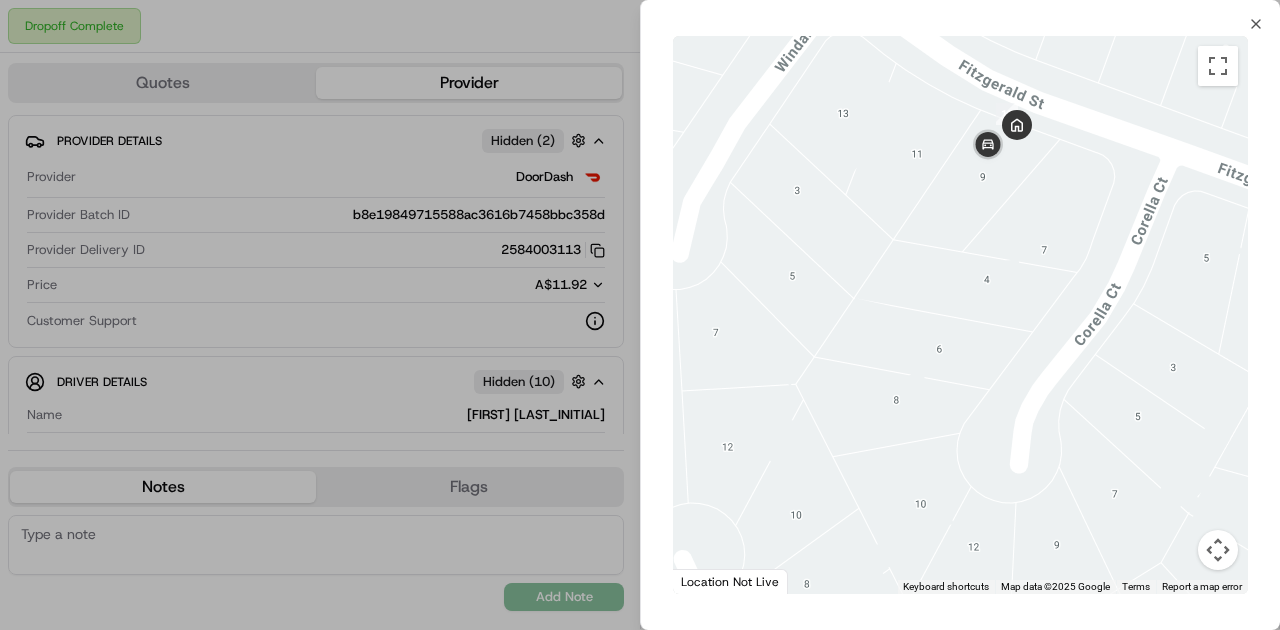 drag, startPoint x: 1051, startPoint y: 306, endPoint x: 892, endPoint y: 320, distance: 159.61516 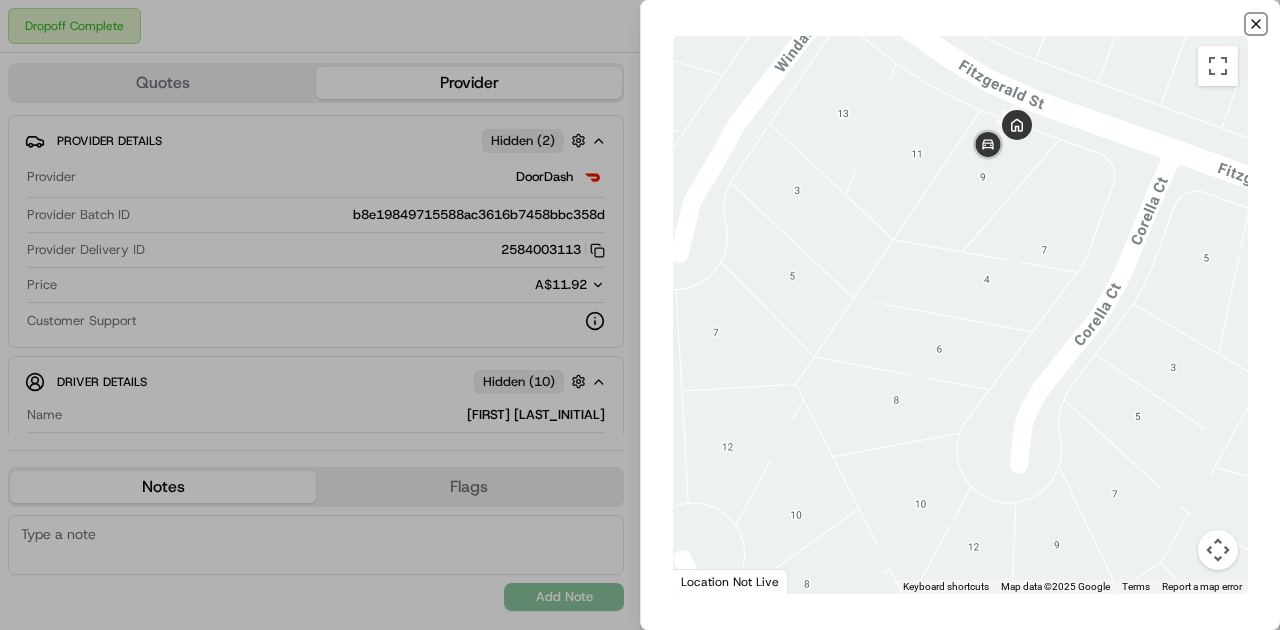 click 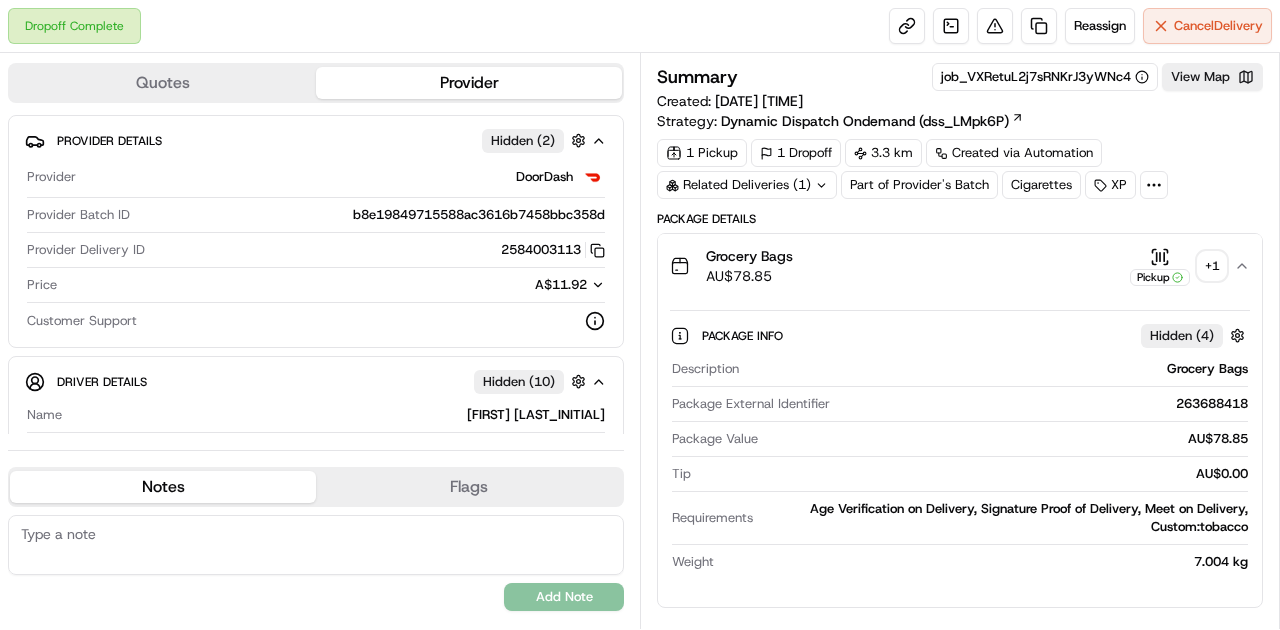 click on "Related Deliveries   (1)" at bounding box center (747, 185) 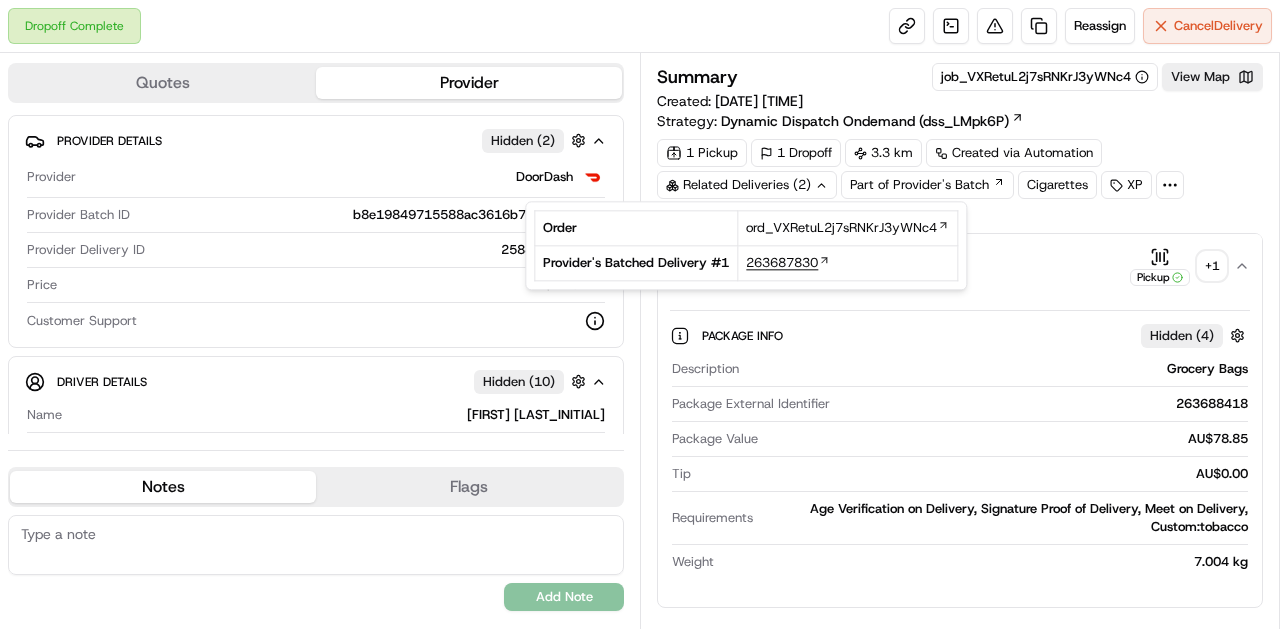 click on "263687830" at bounding box center [782, 263] 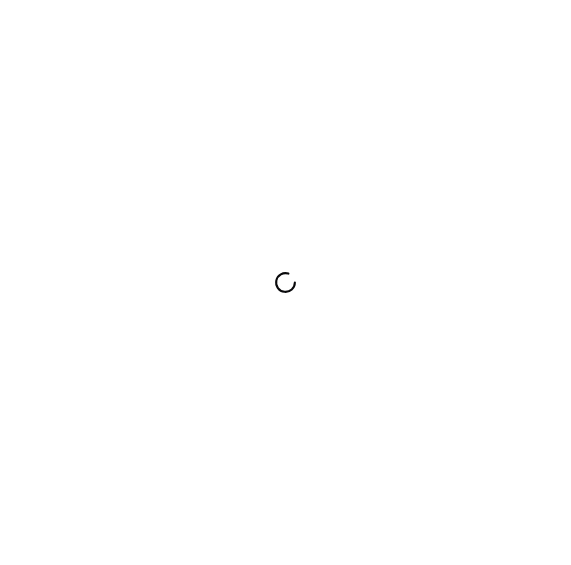 scroll, scrollTop: 0, scrollLeft: 0, axis: both 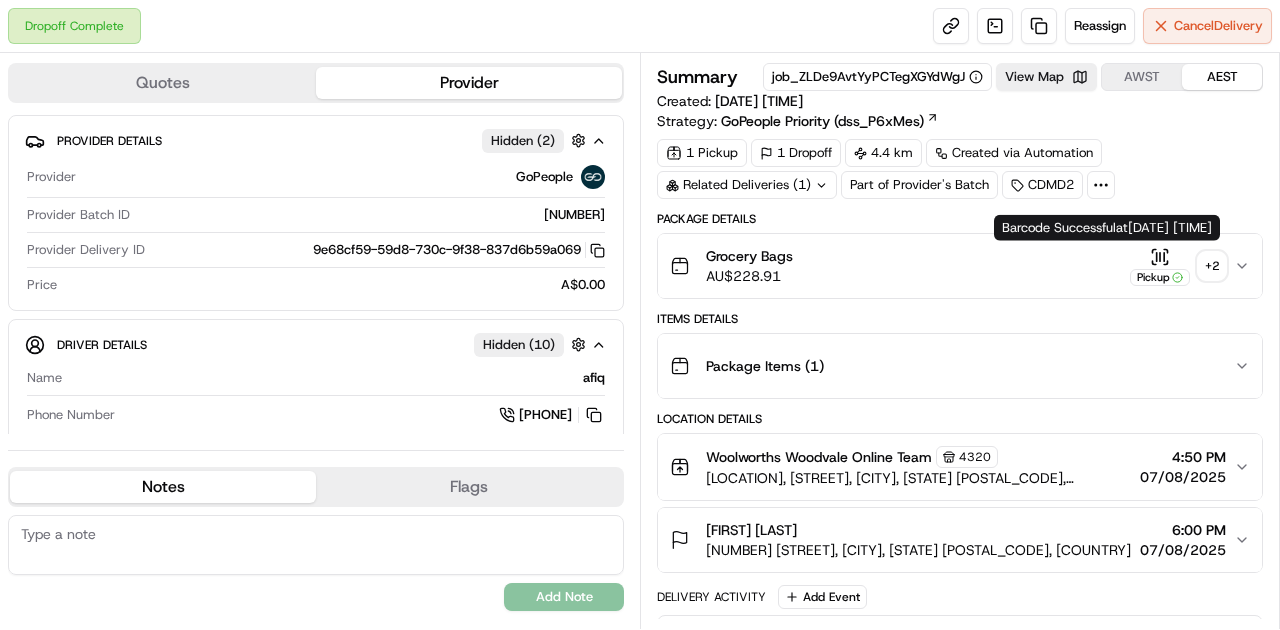 click 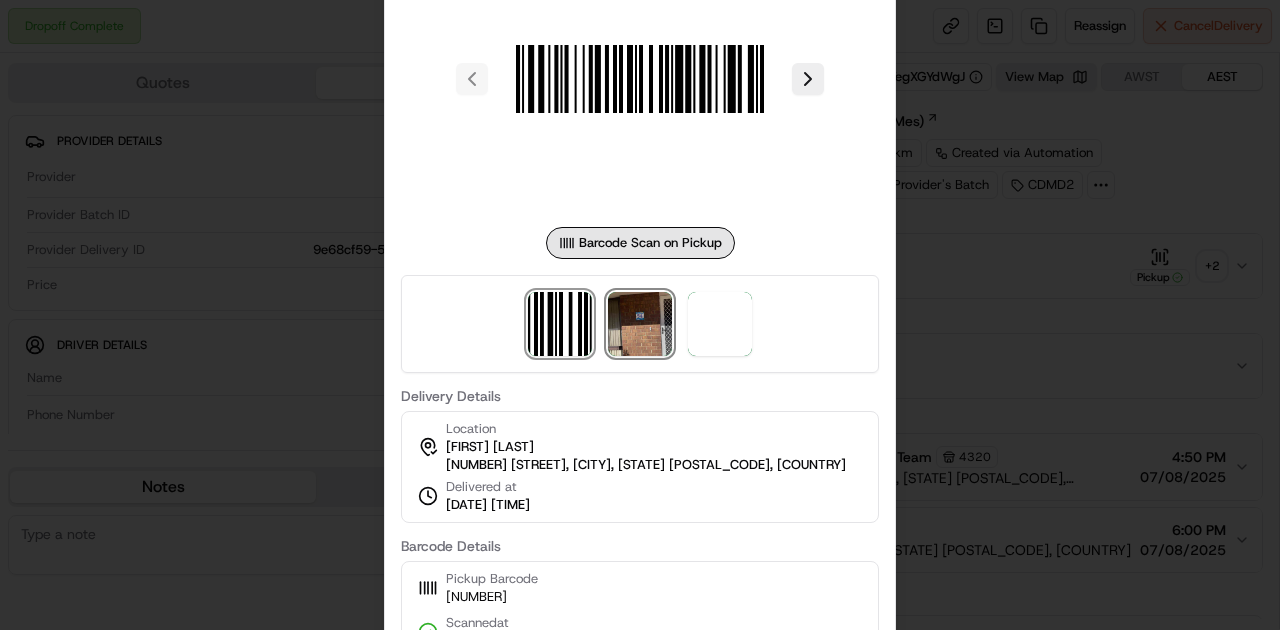 click at bounding box center (640, 324) 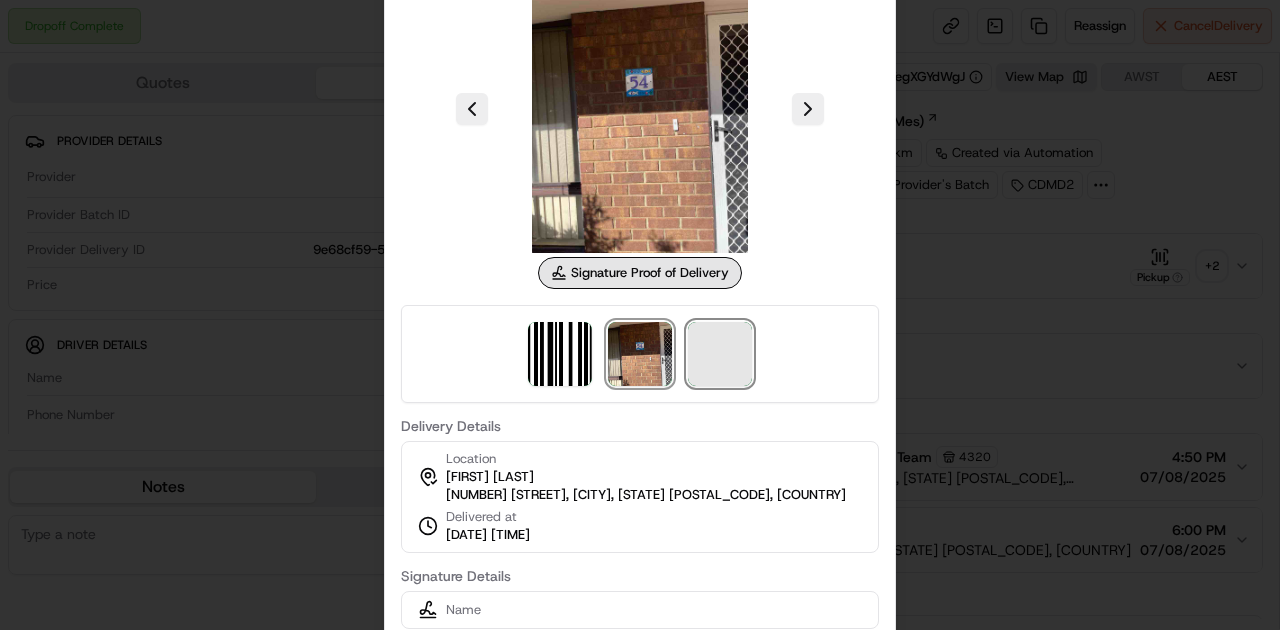 click at bounding box center [720, 354] 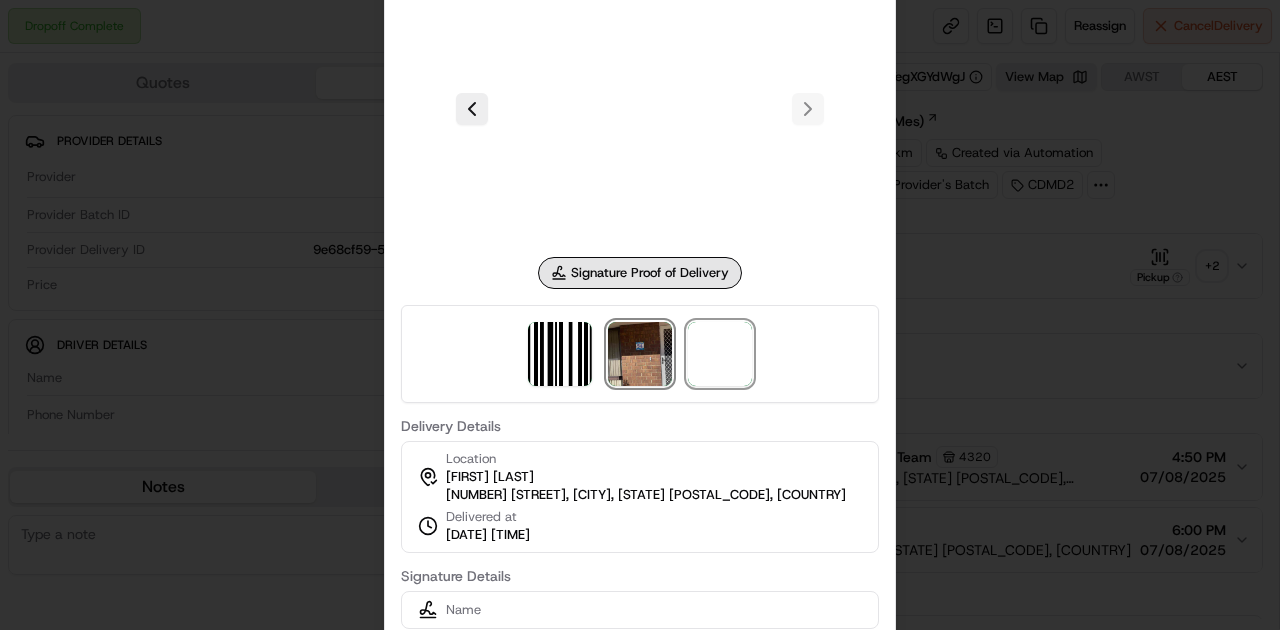 click at bounding box center (640, 354) 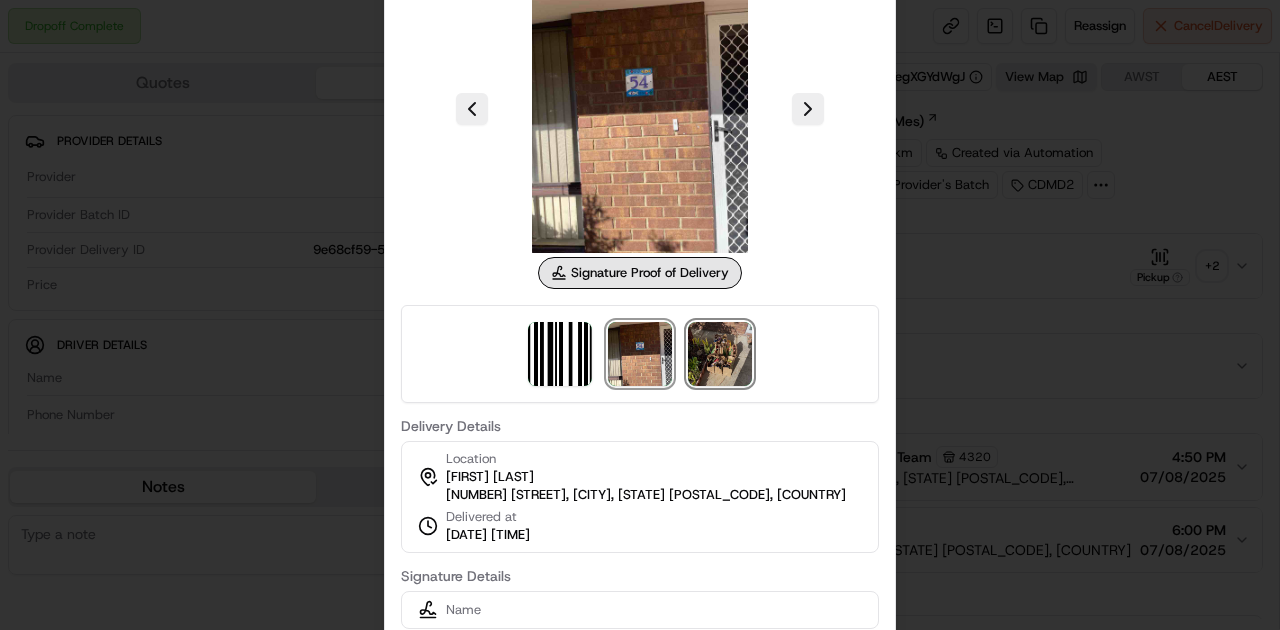 click at bounding box center [720, 354] 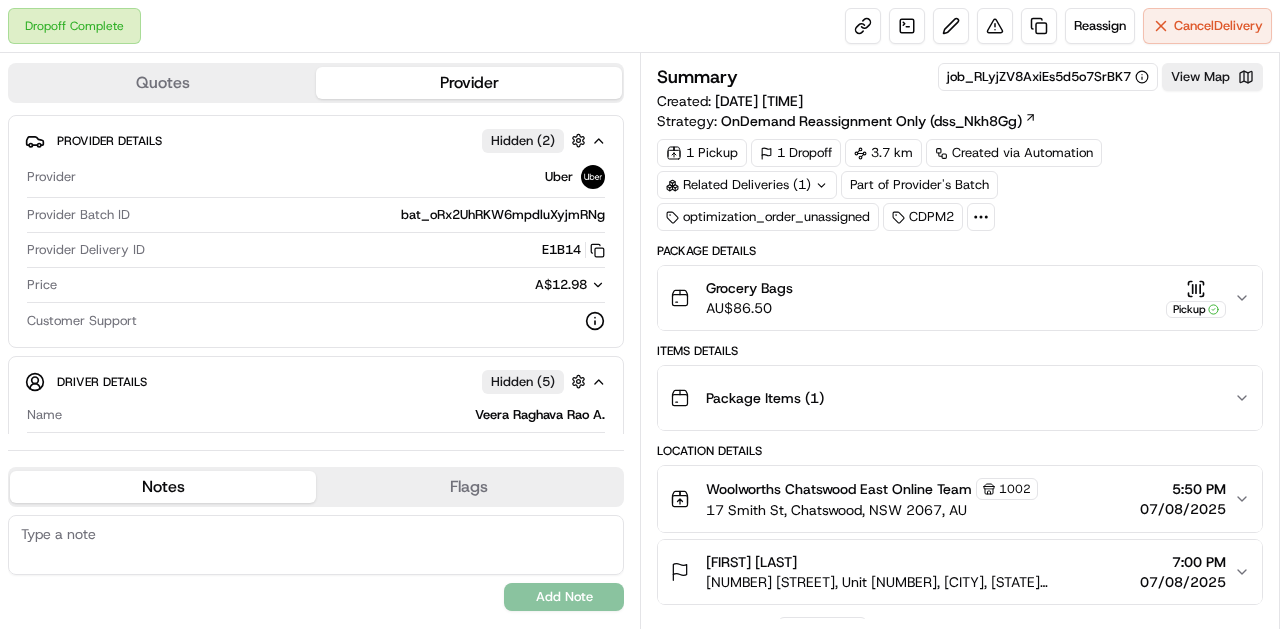 scroll, scrollTop: 0, scrollLeft: 0, axis: both 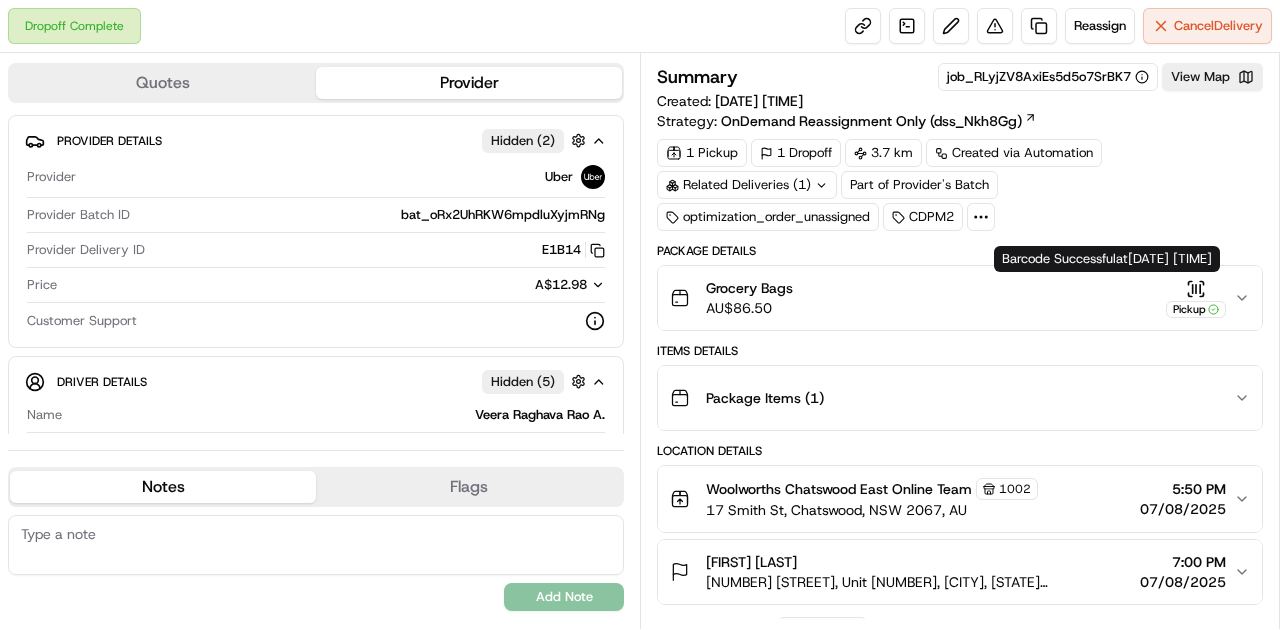 click 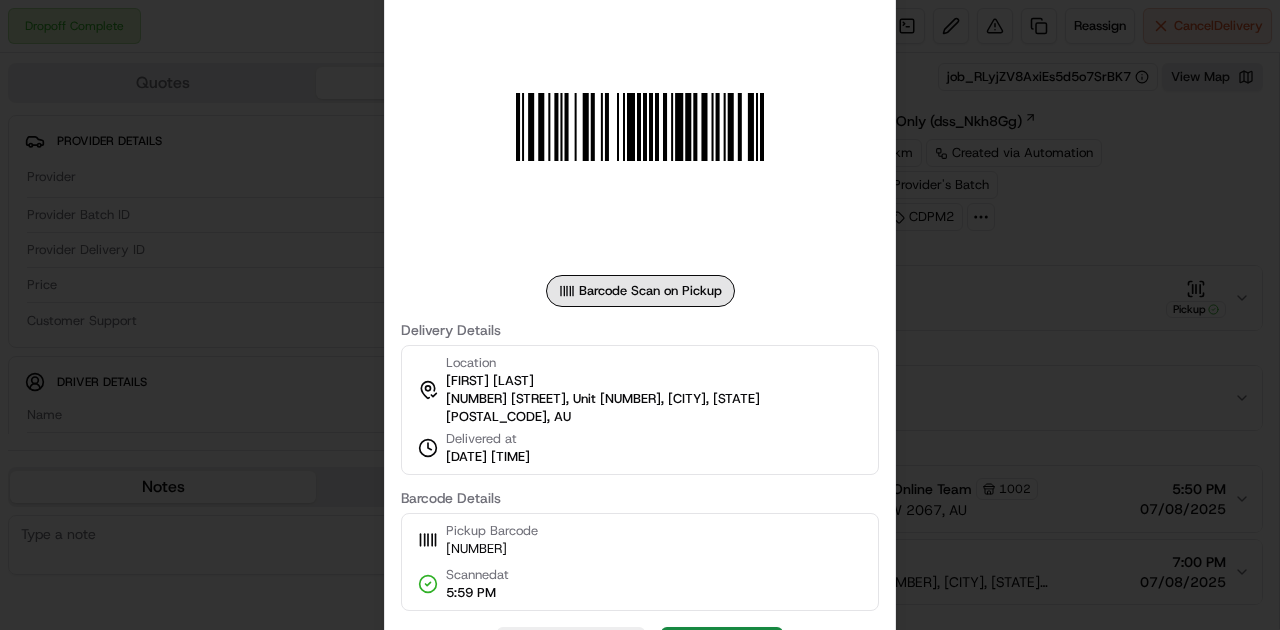 click at bounding box center [640, 315] 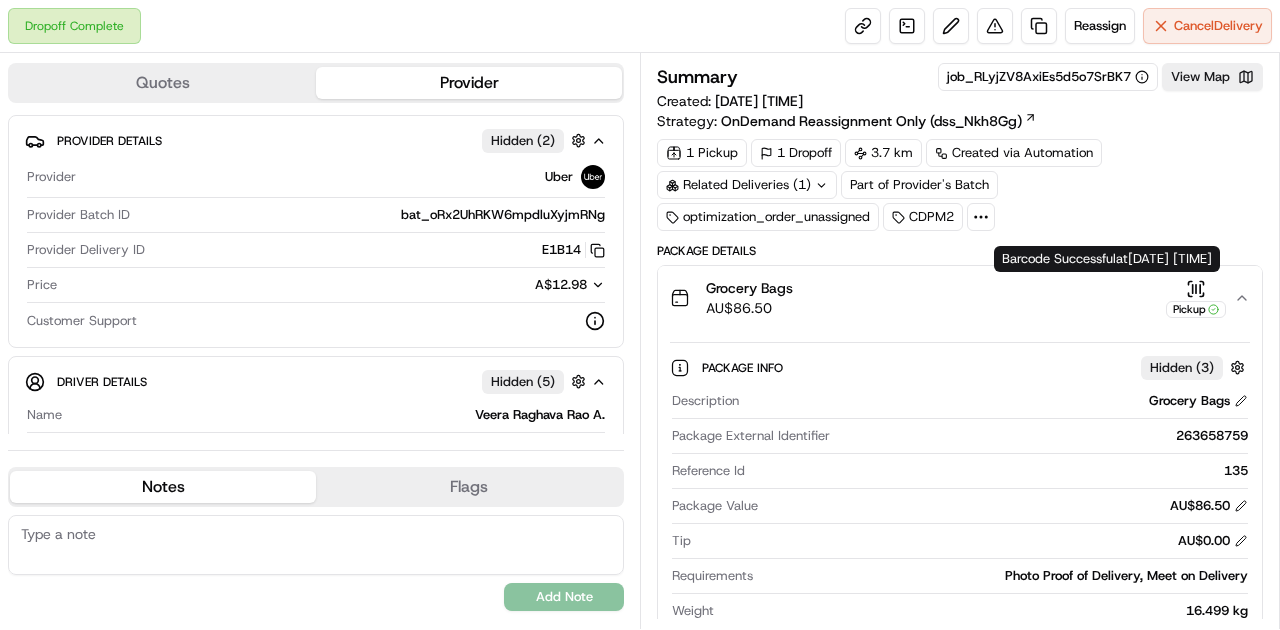 click 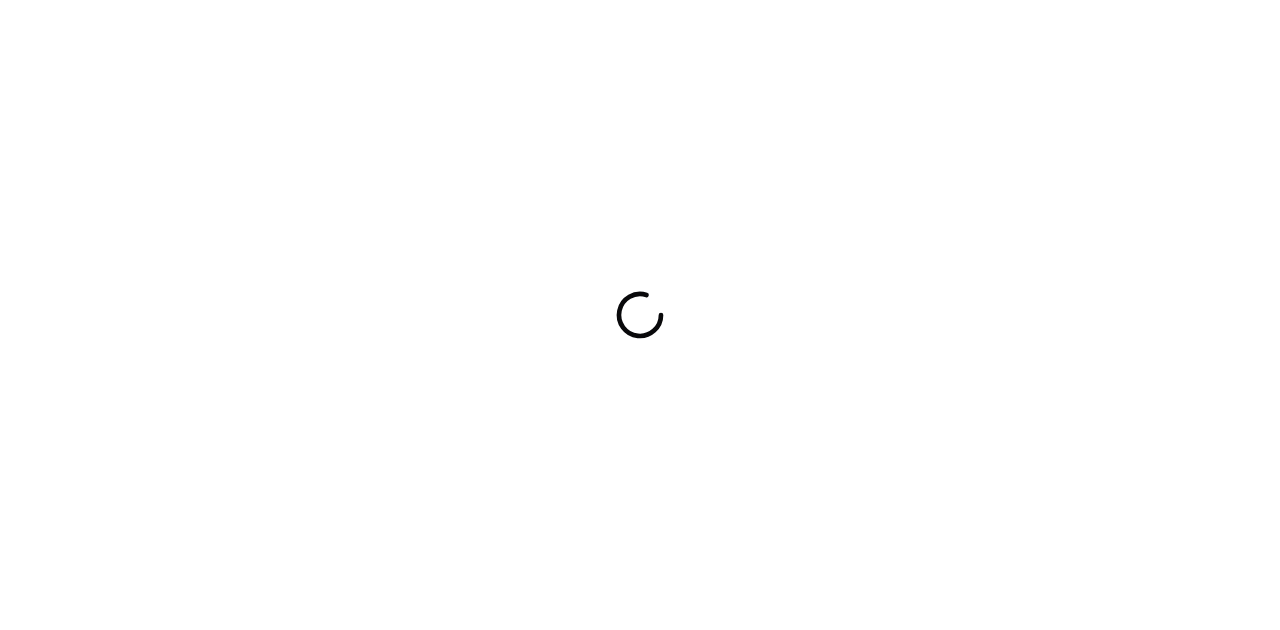 scroll, scrollTop: 0, scrollLeft: 0, axis: both 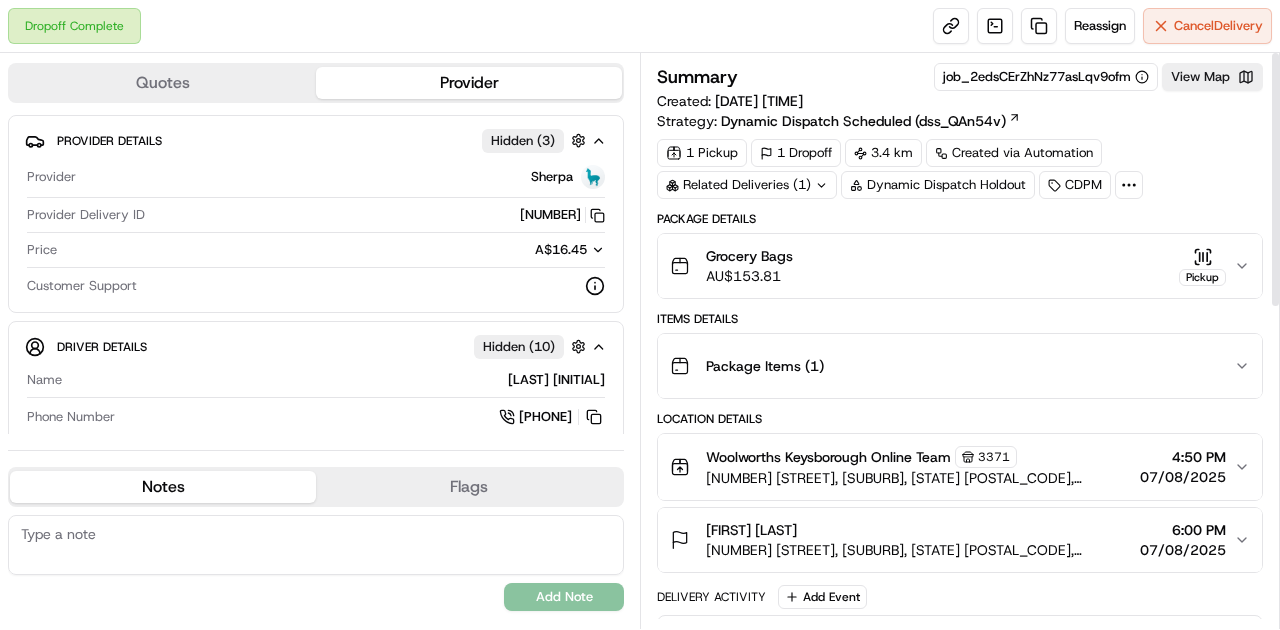 click 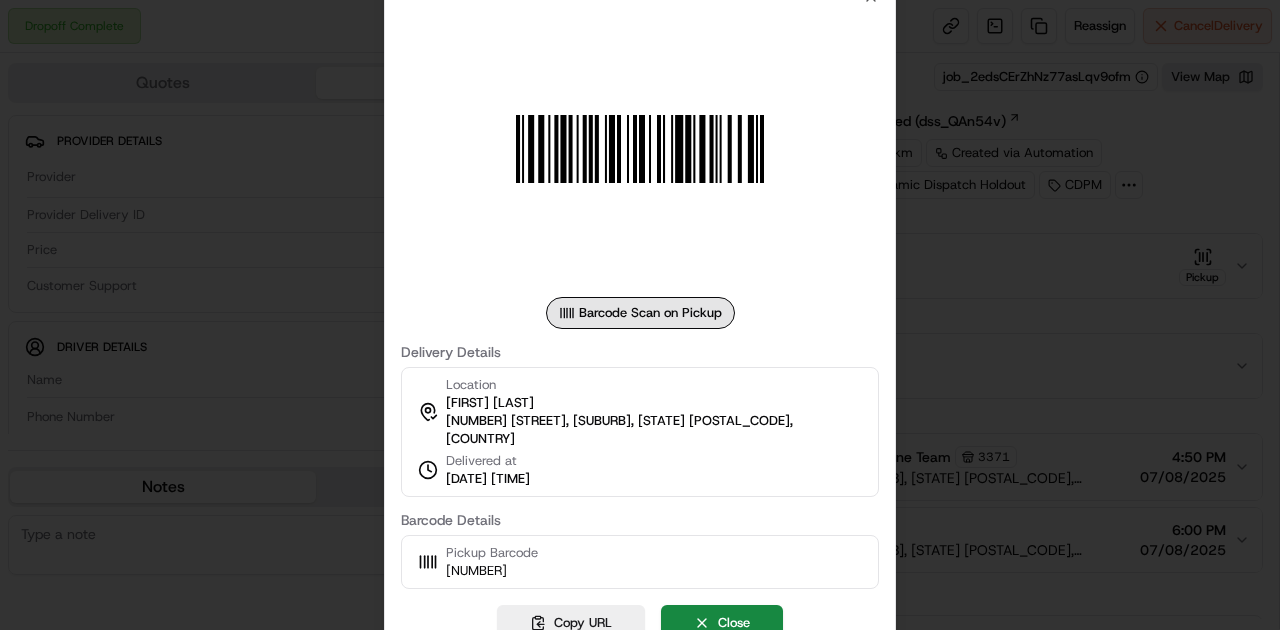 click at bounding box center (640, 315) 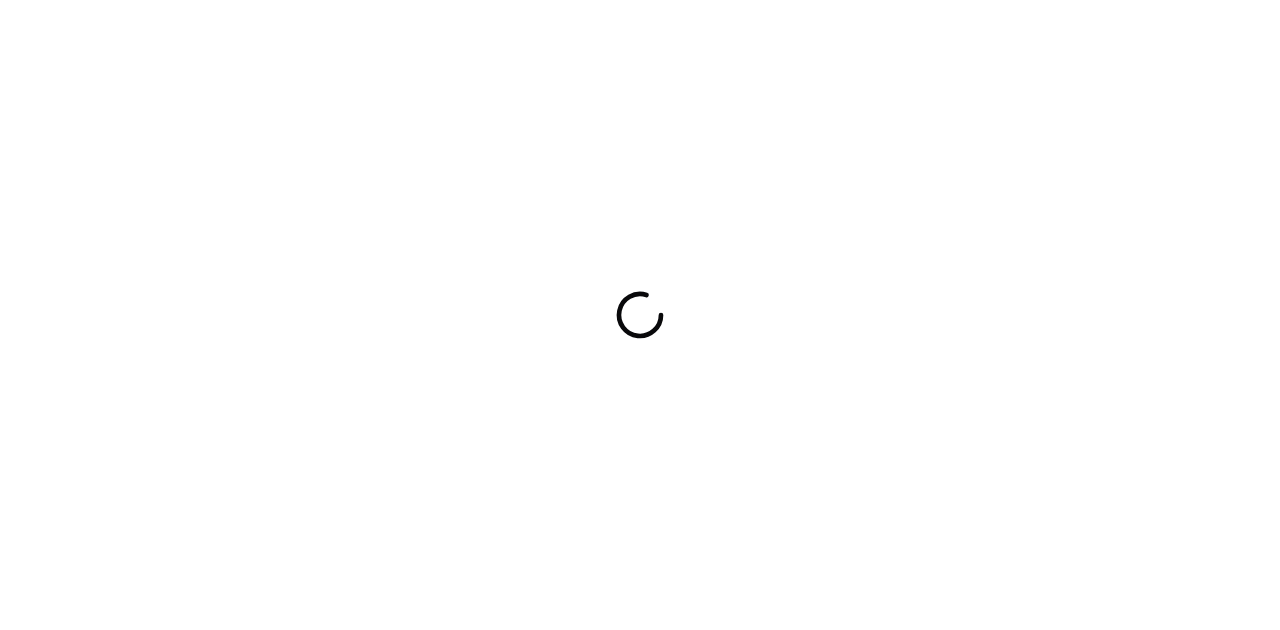 scroll, scrollTop: 0, scrollLeft: 0, axis: both 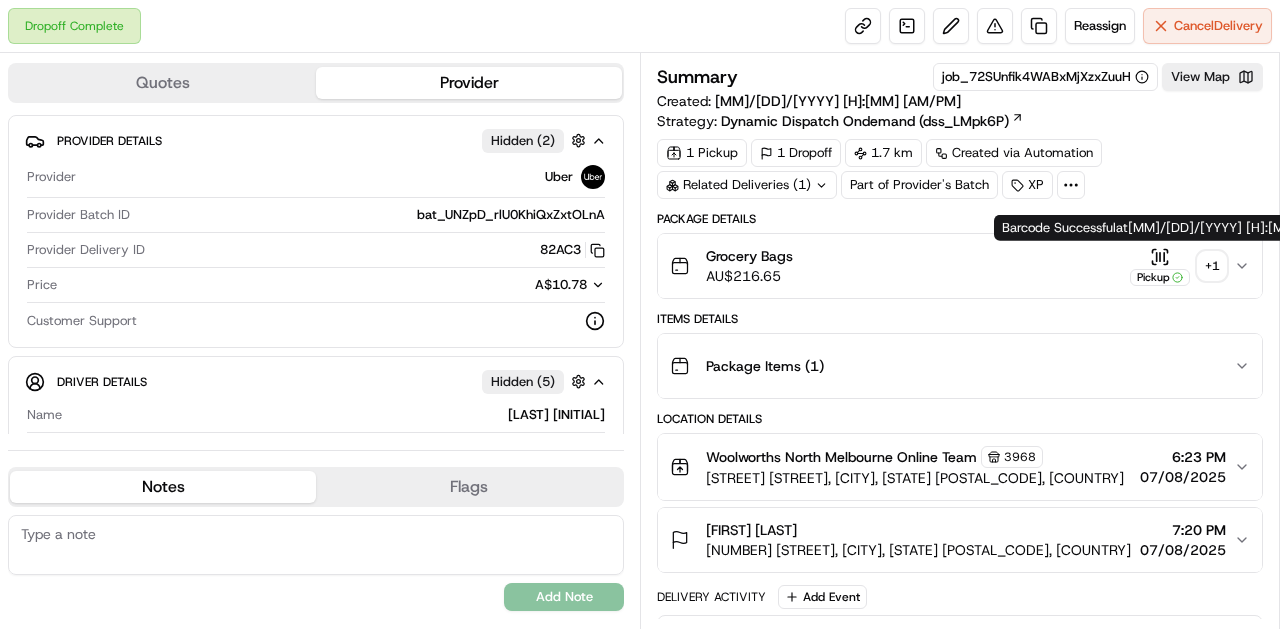 click 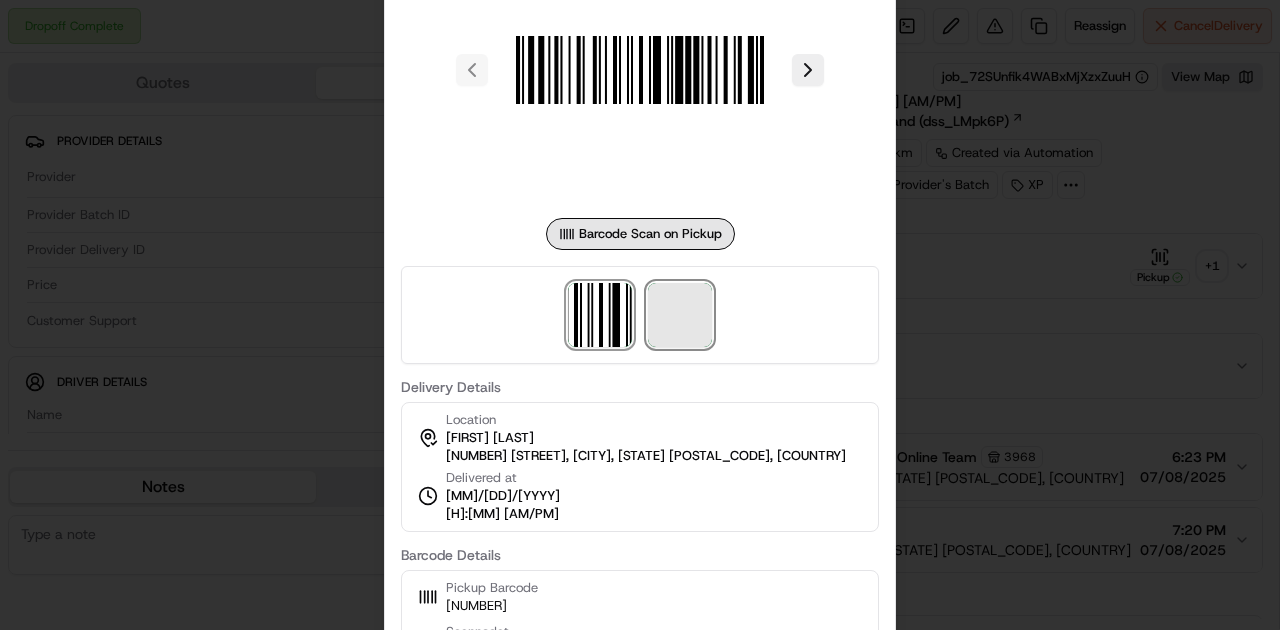 click at bounding box center [680, 315] 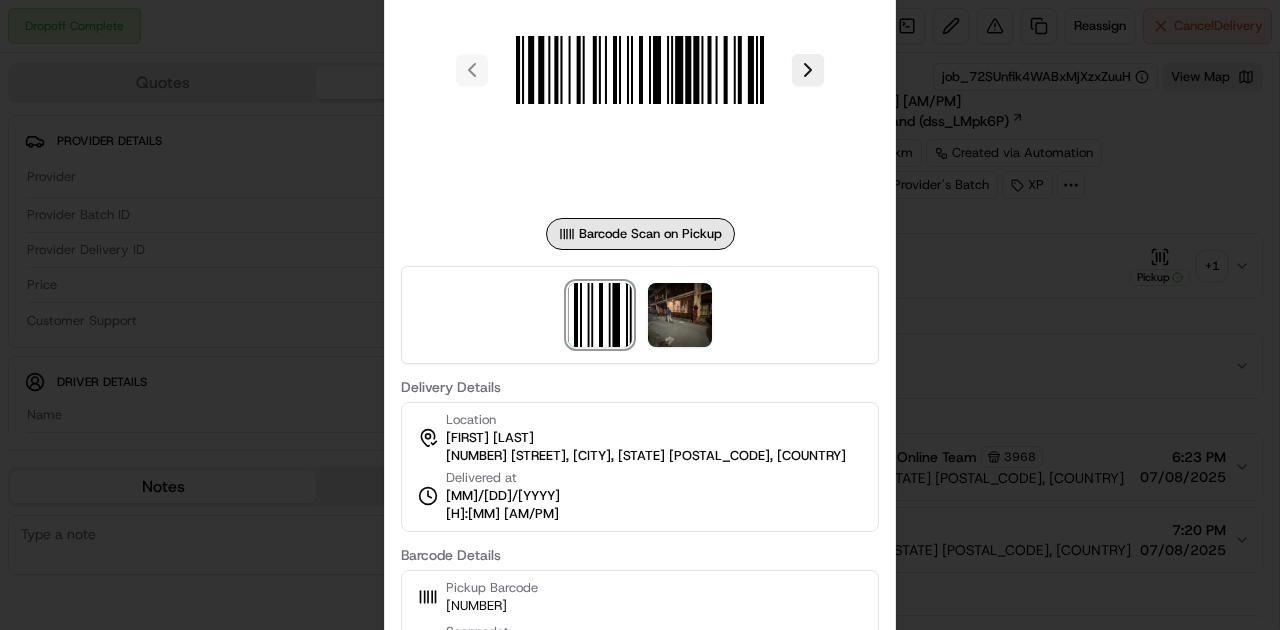 drag, startPoint x: 942, startPoint y: 361, endPoint x: 882, endPoint y: 226, distance: 147.73286 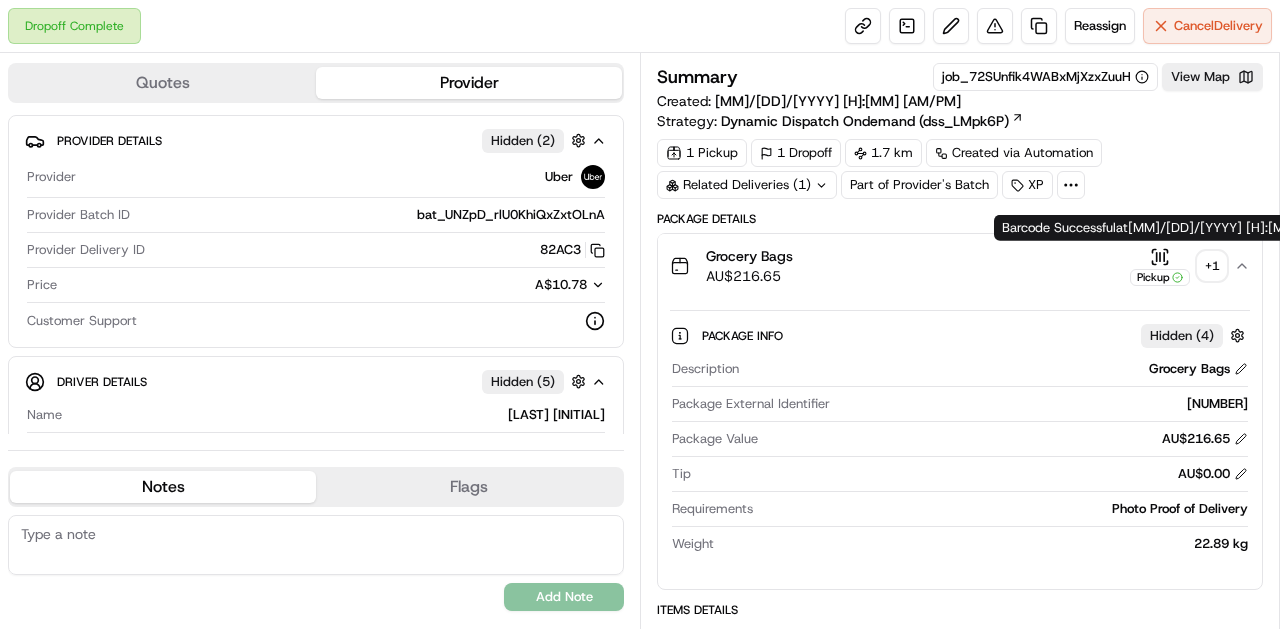 click 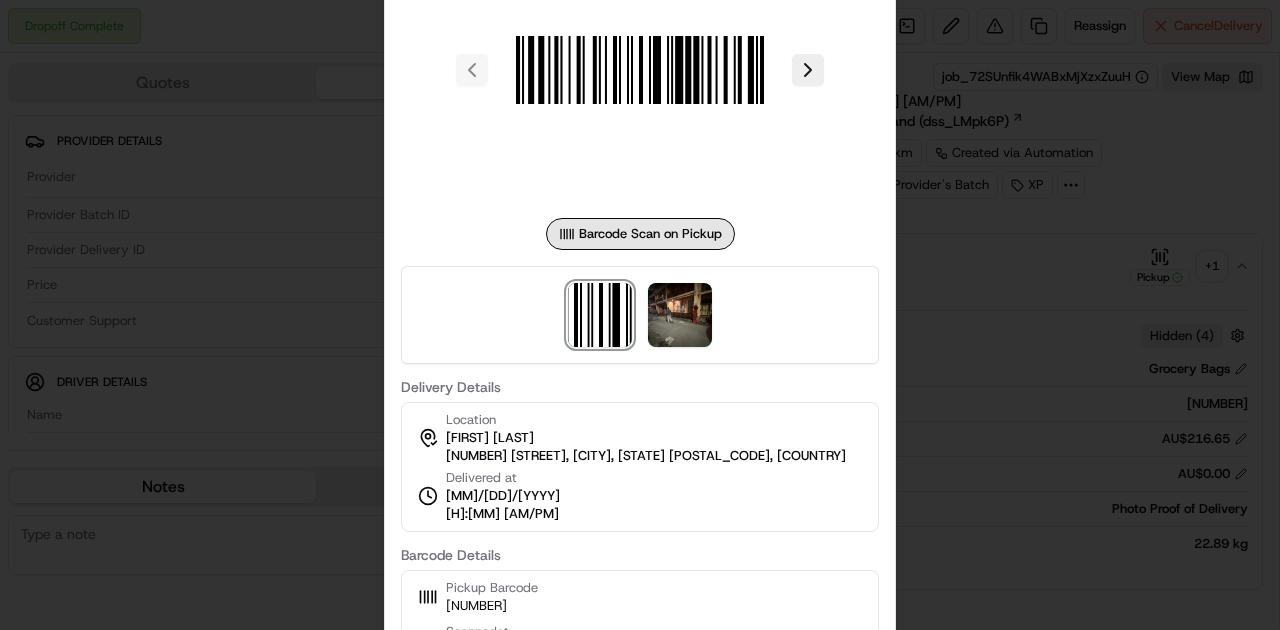 click at bounding box center [640, 315] 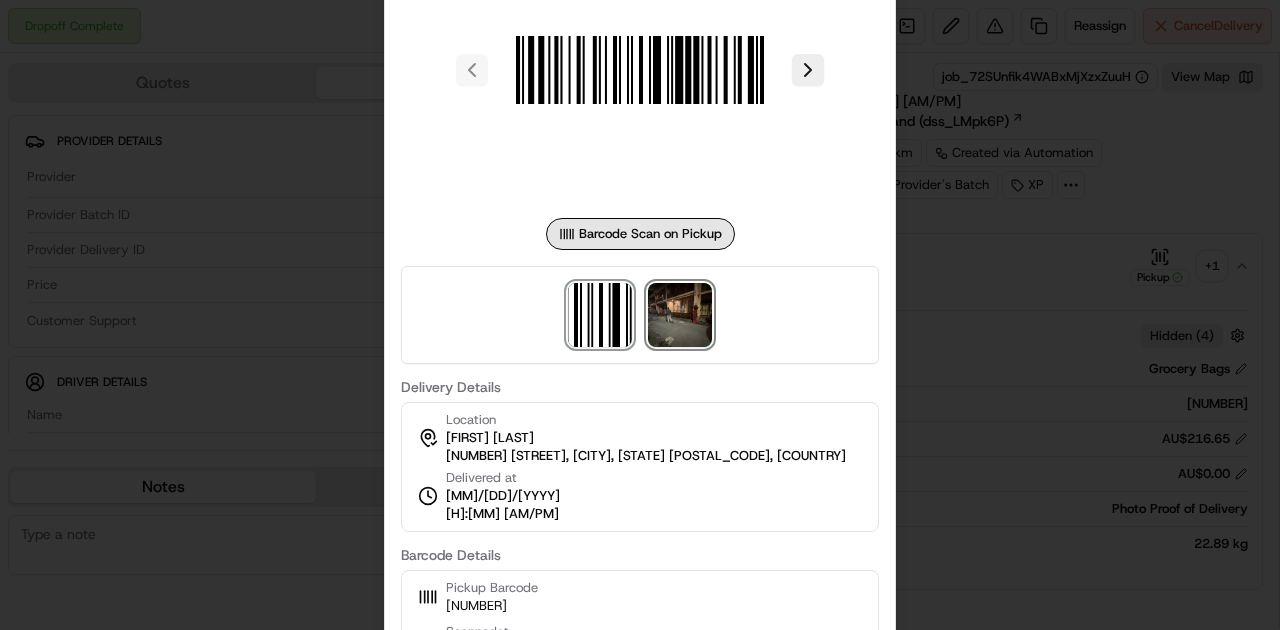 click at bounding box center [680, 315] 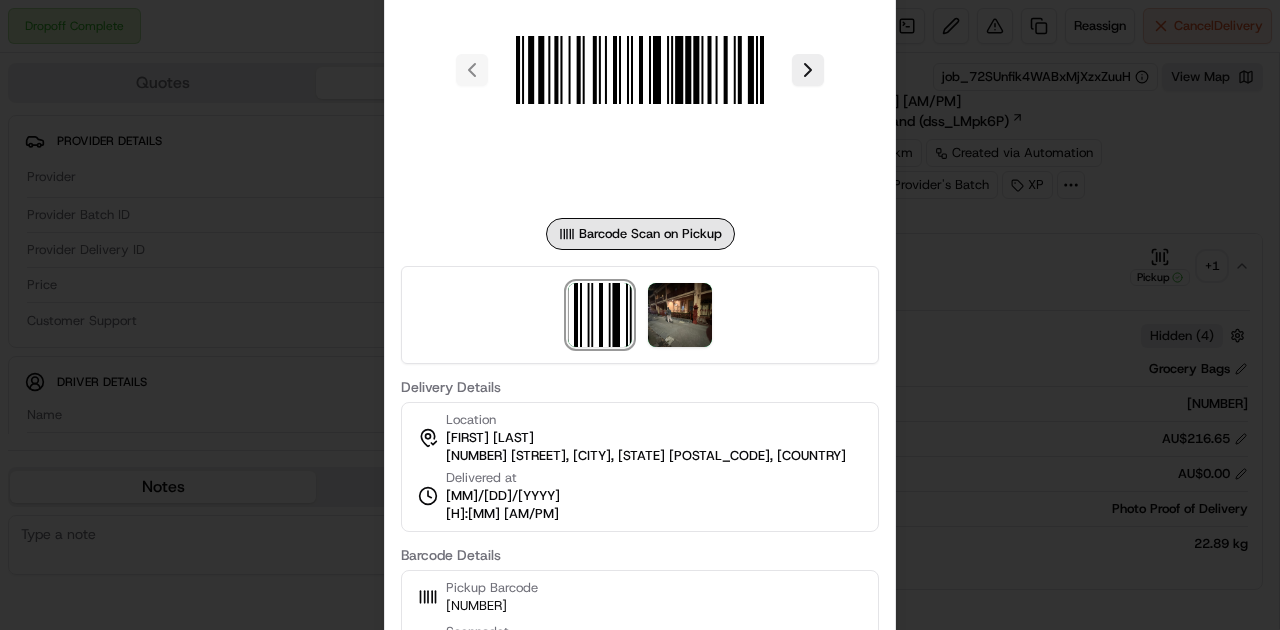 click at bounding box center (640, 315) 